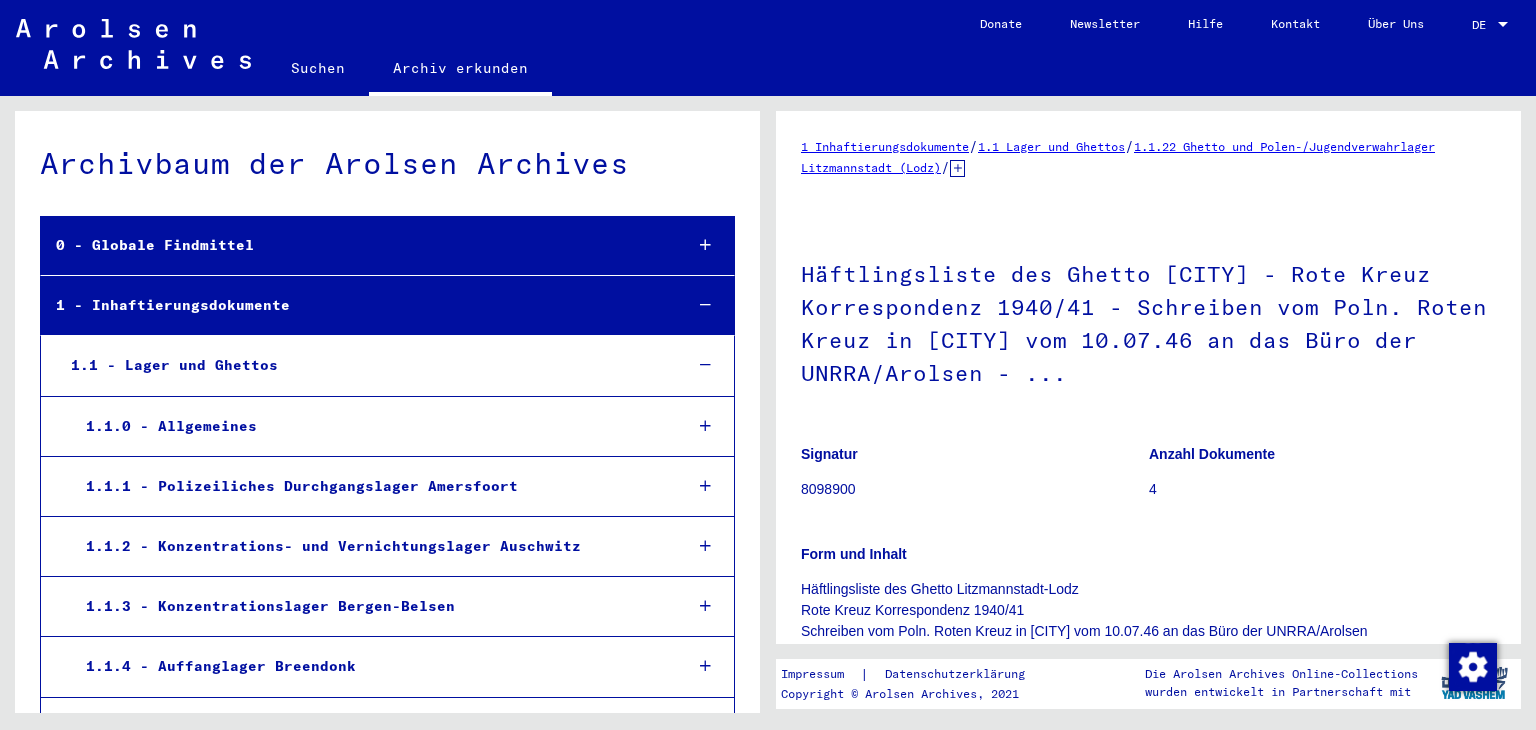 scroll, scrollTop: 0, scrollLeft: 0, axis: both 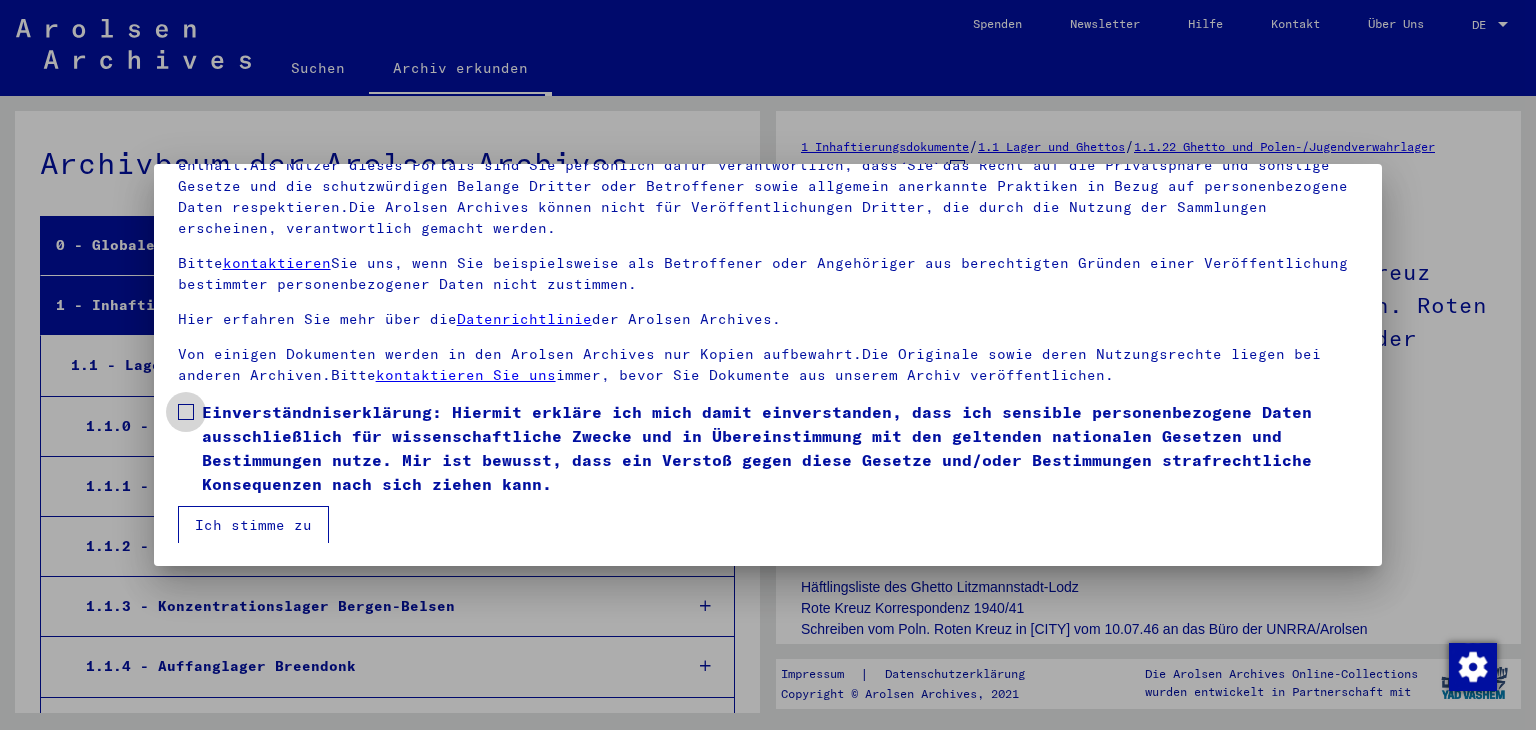 click at bounding box center (186, 412) 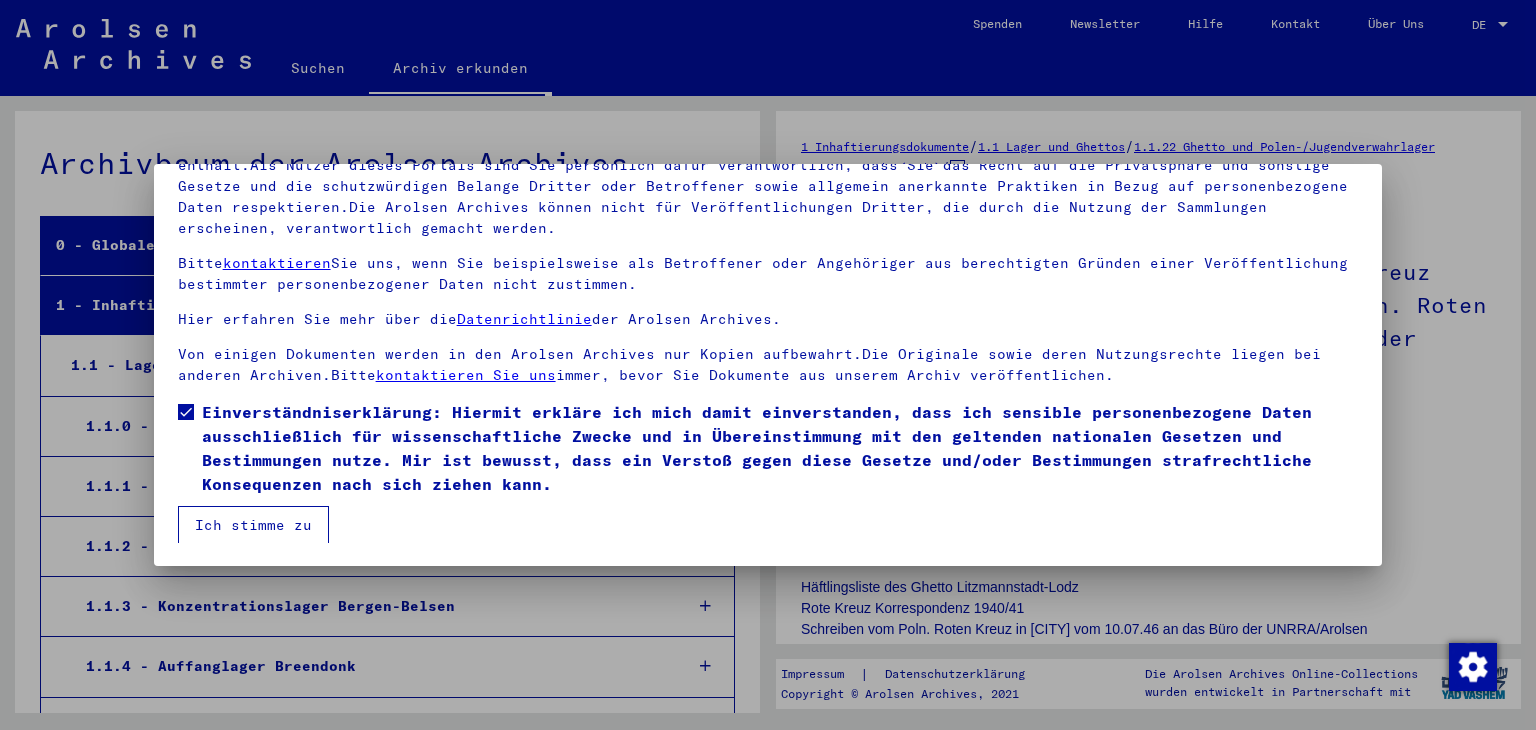 click on "Ich stimme zu" at bounding box center [253, 525] 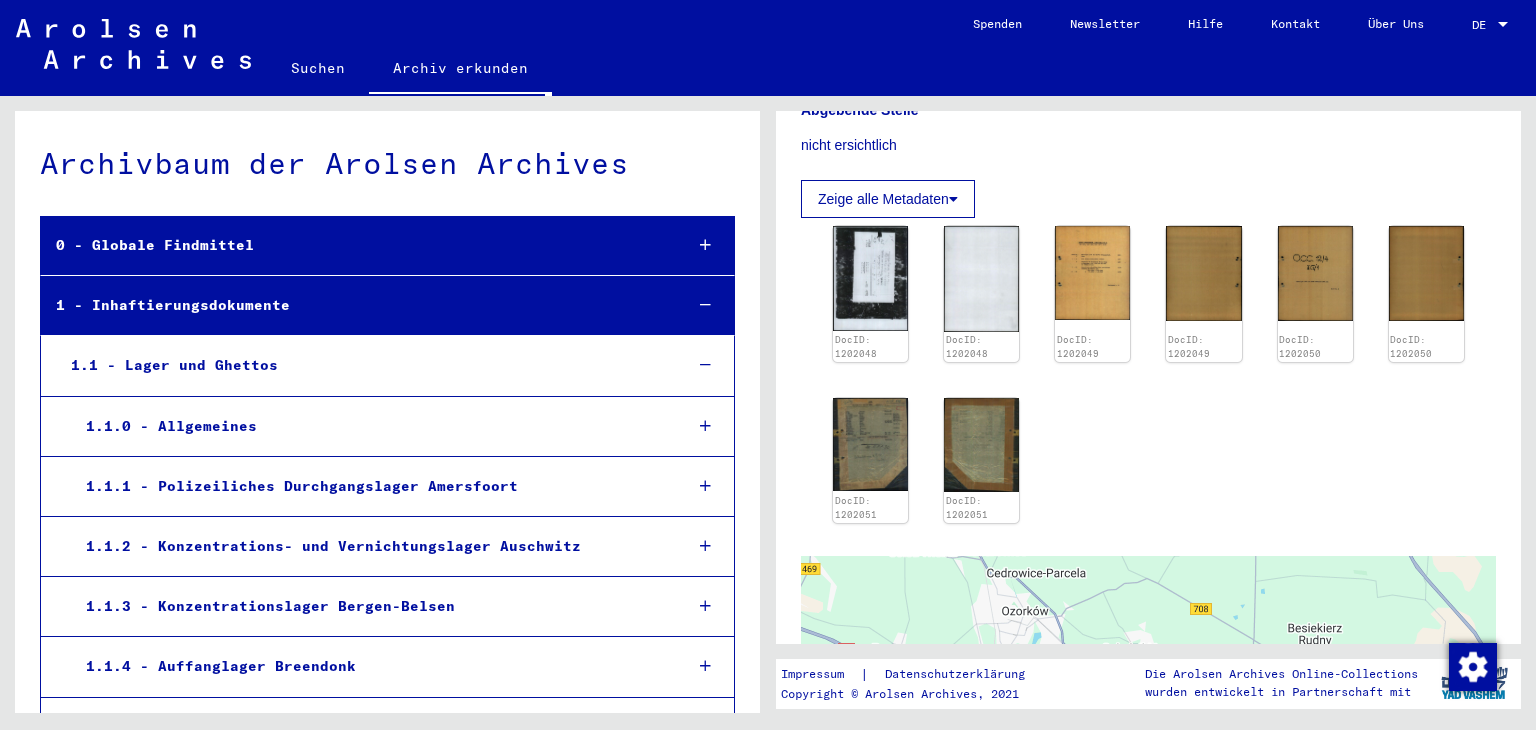 scroll, scrollTop: 552, scrollLeft: 0, axis: vertical 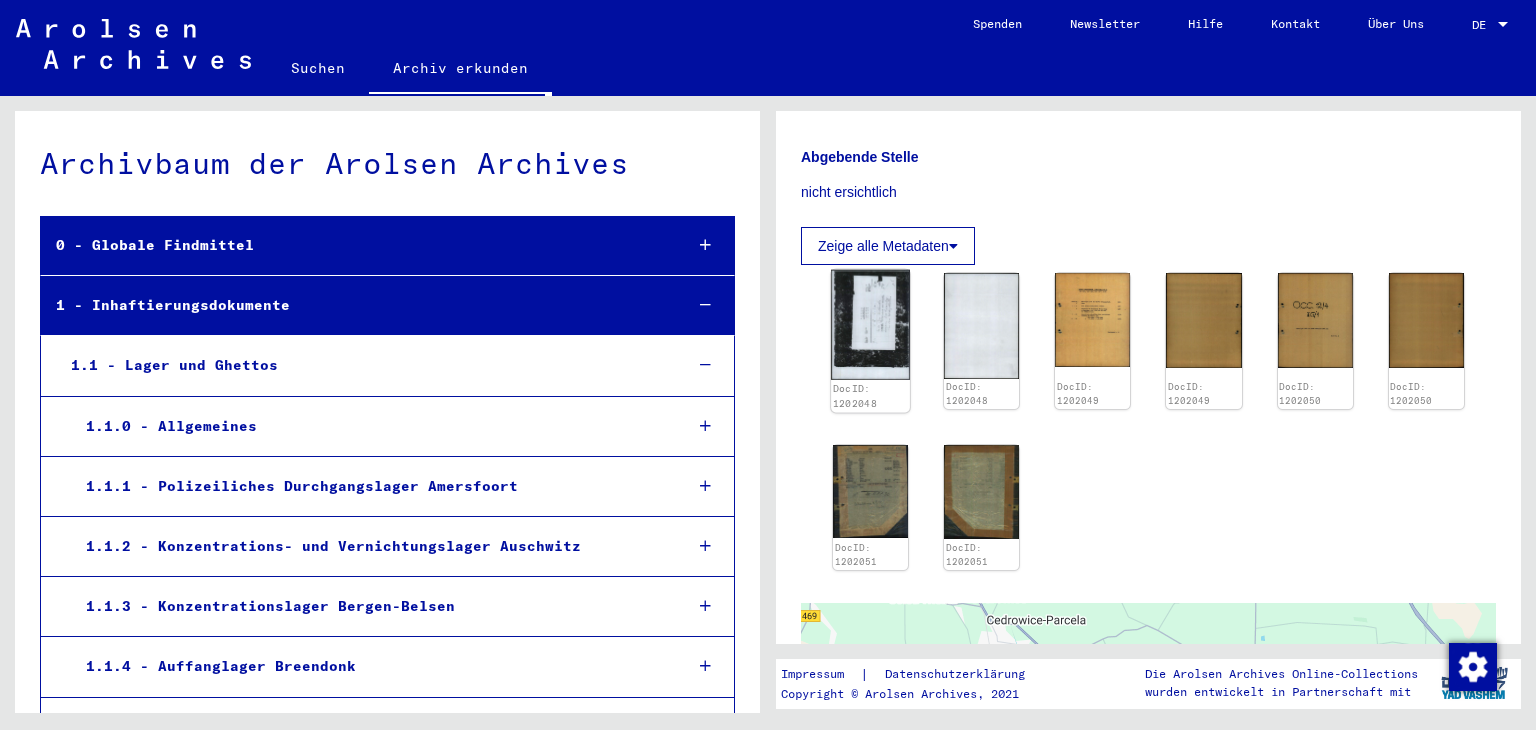 click 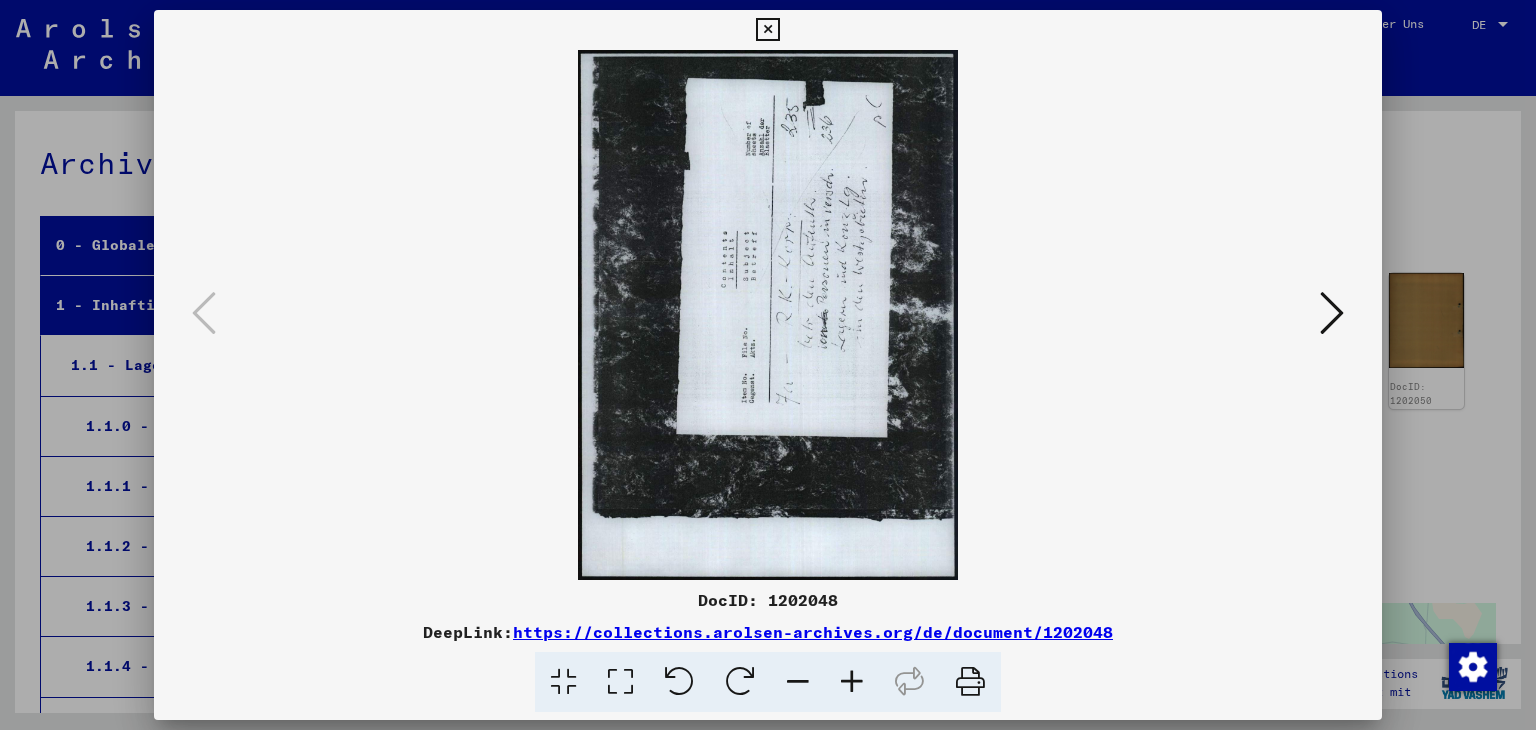 click at bounding box center [1332, 313] 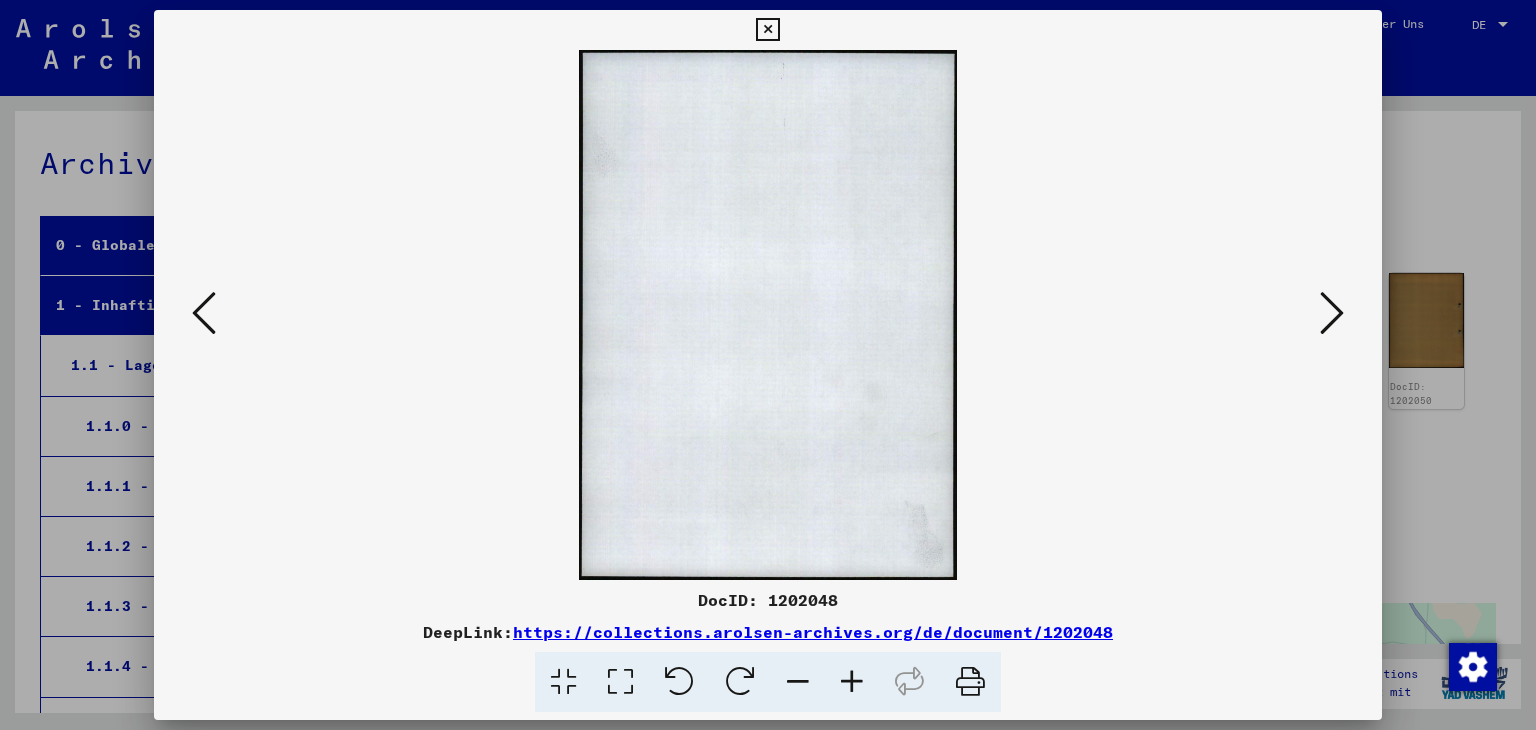 click at bounding box center [1332, 313] 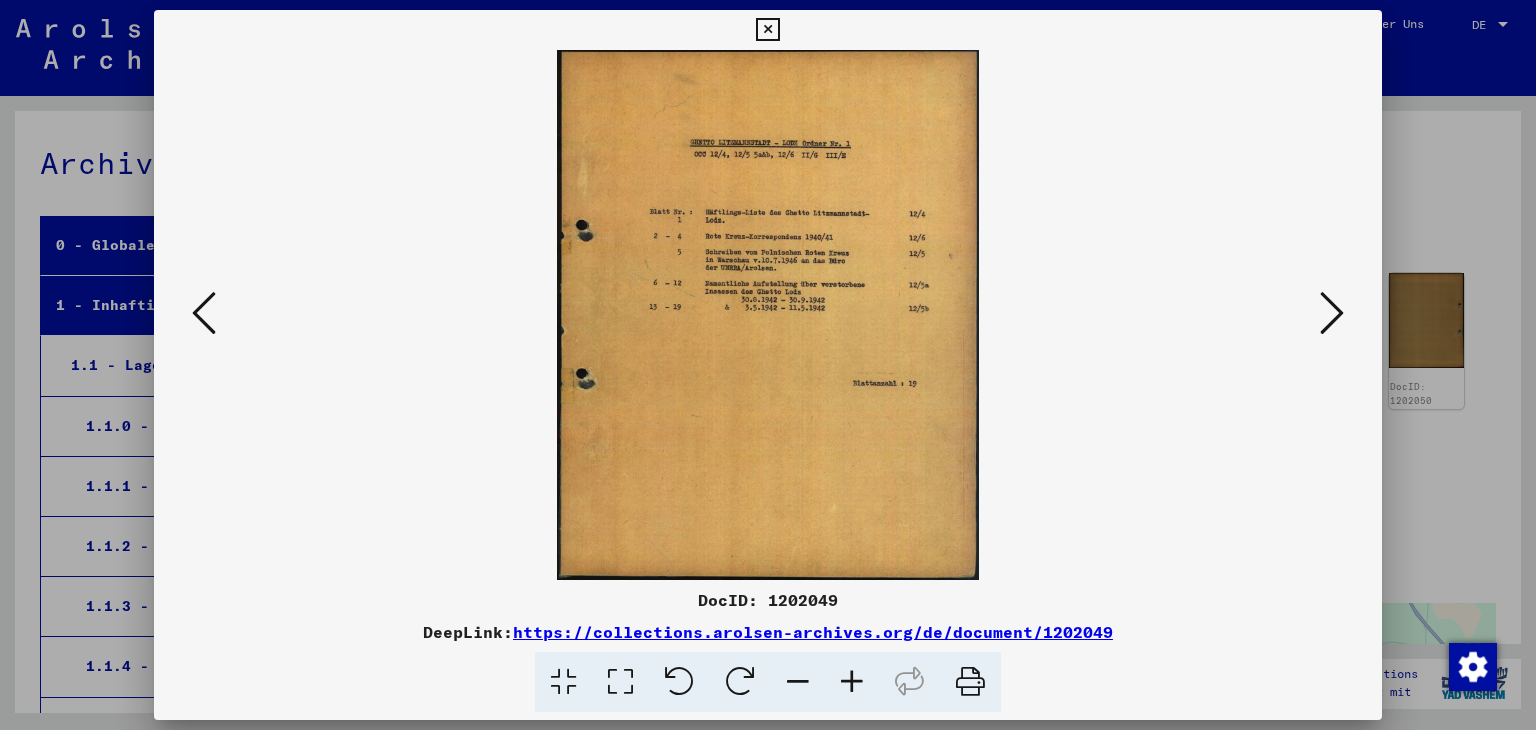 click at bounding box center [1332, 313] 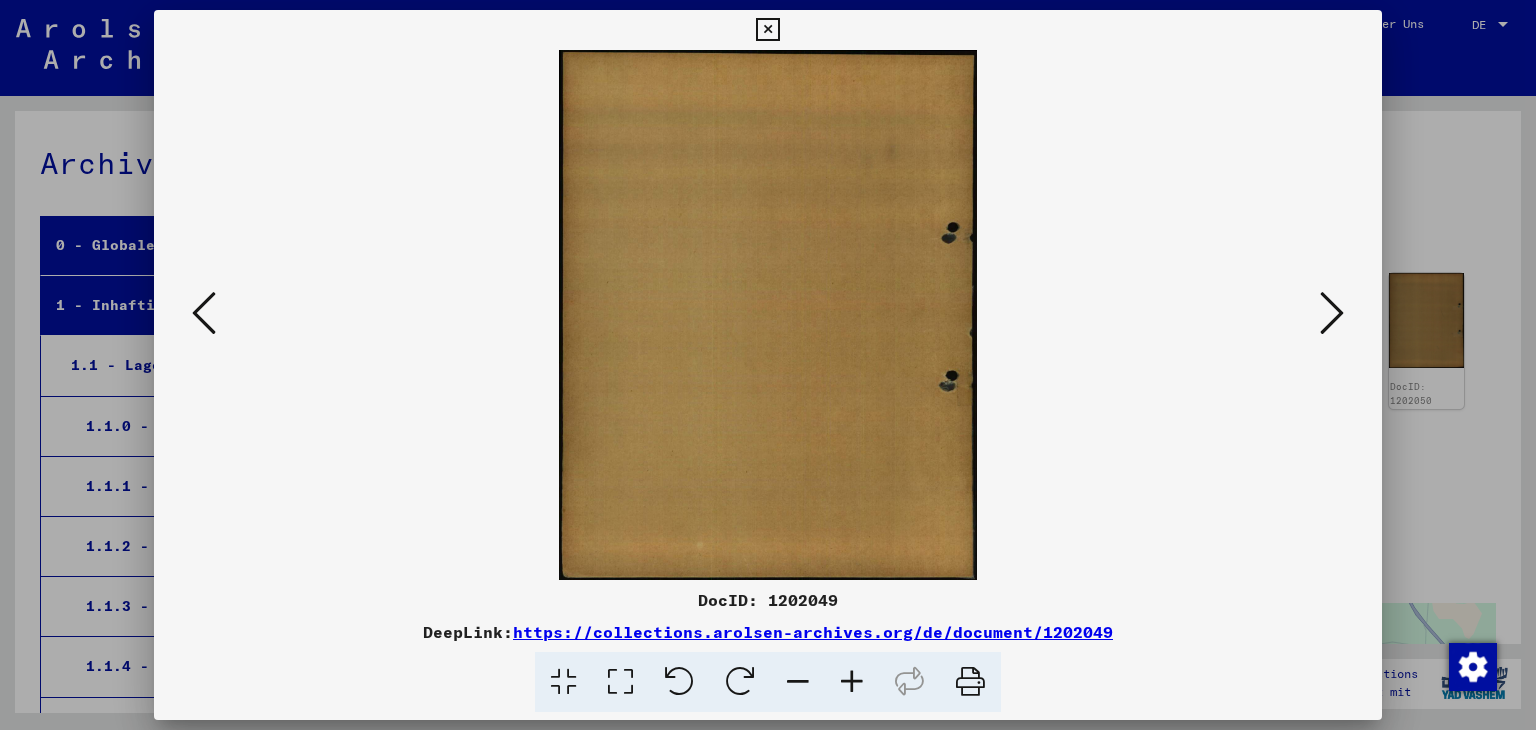 click at bounding box center (1332, 313) 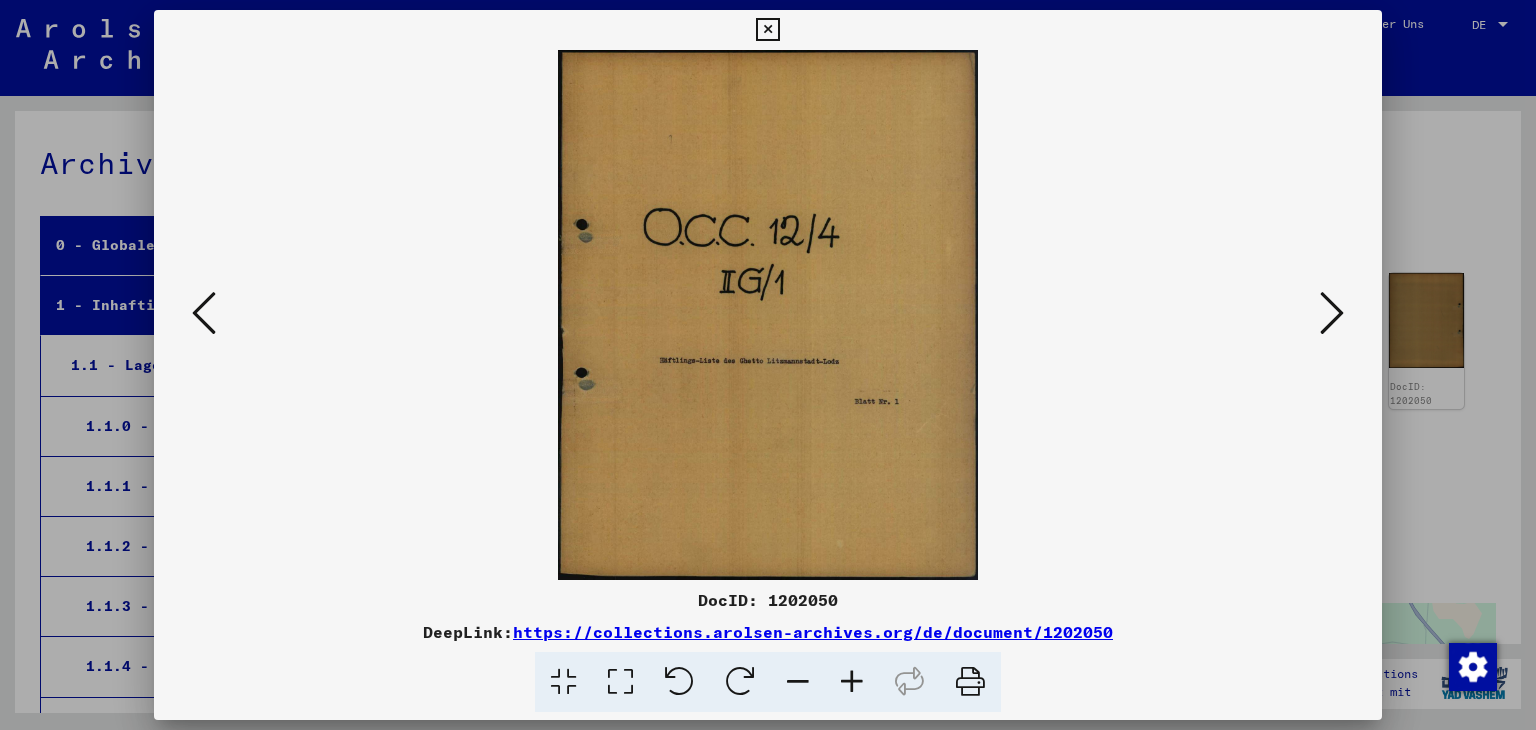 click at bounding box center [1332, 313] 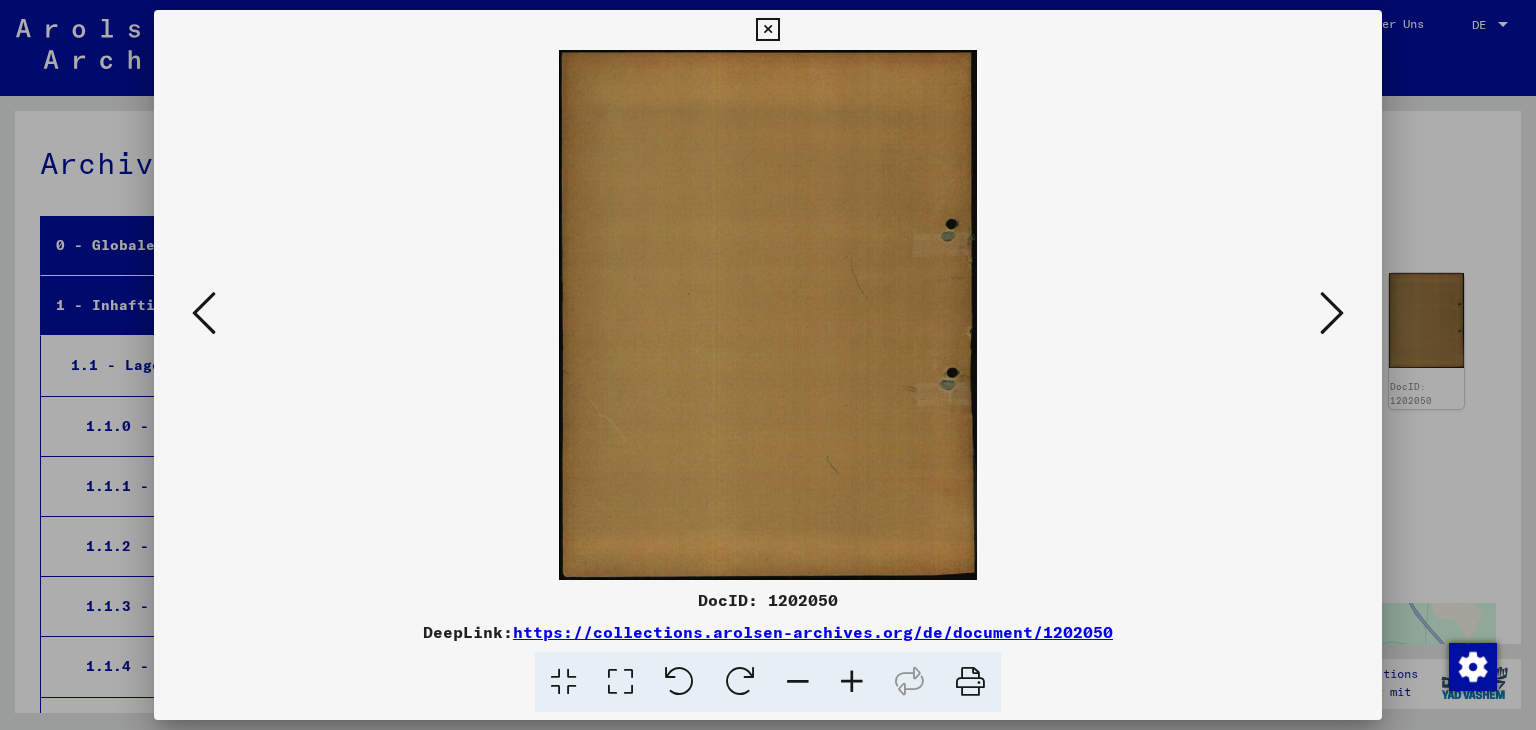click at bounding box center [1332, 313] 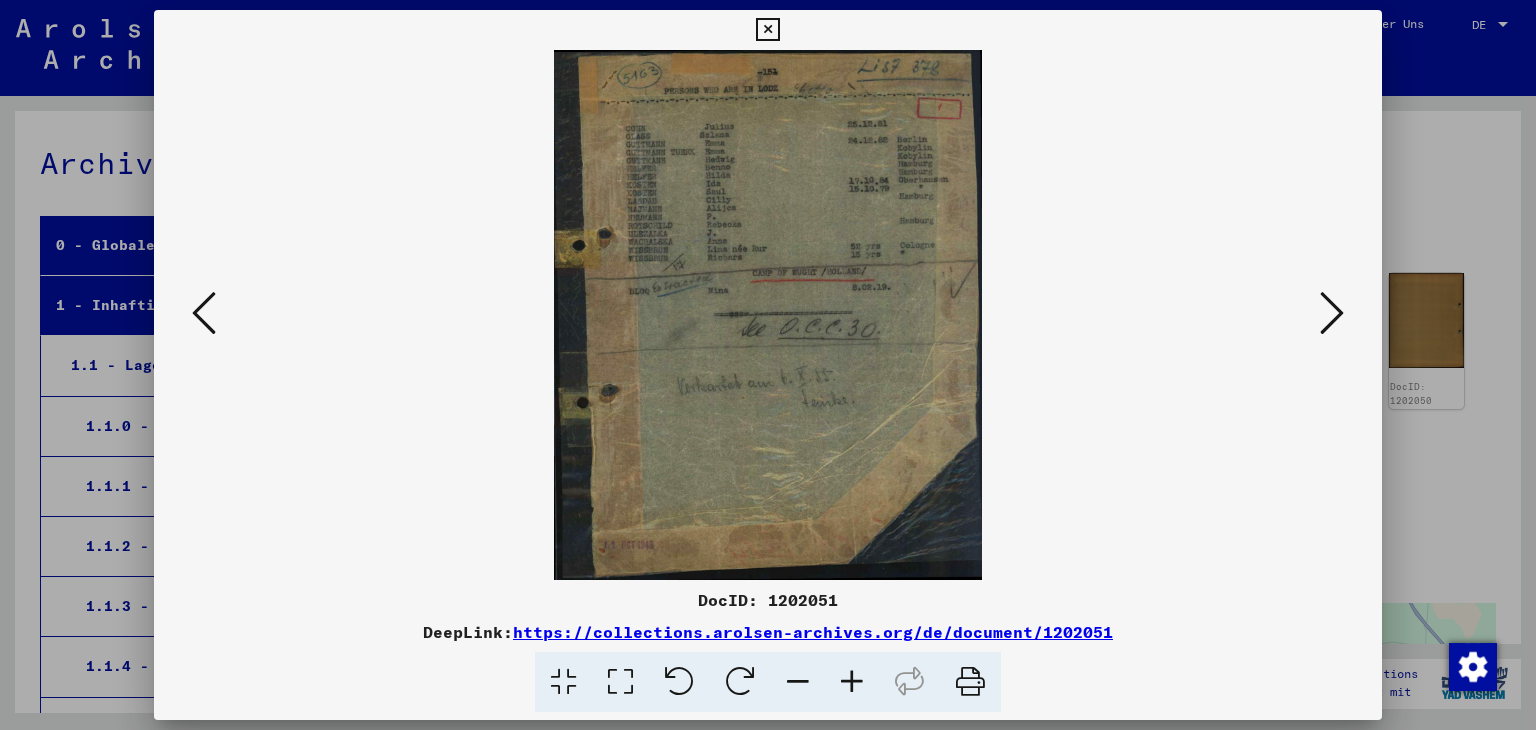 click at bounding box center (852, 682) 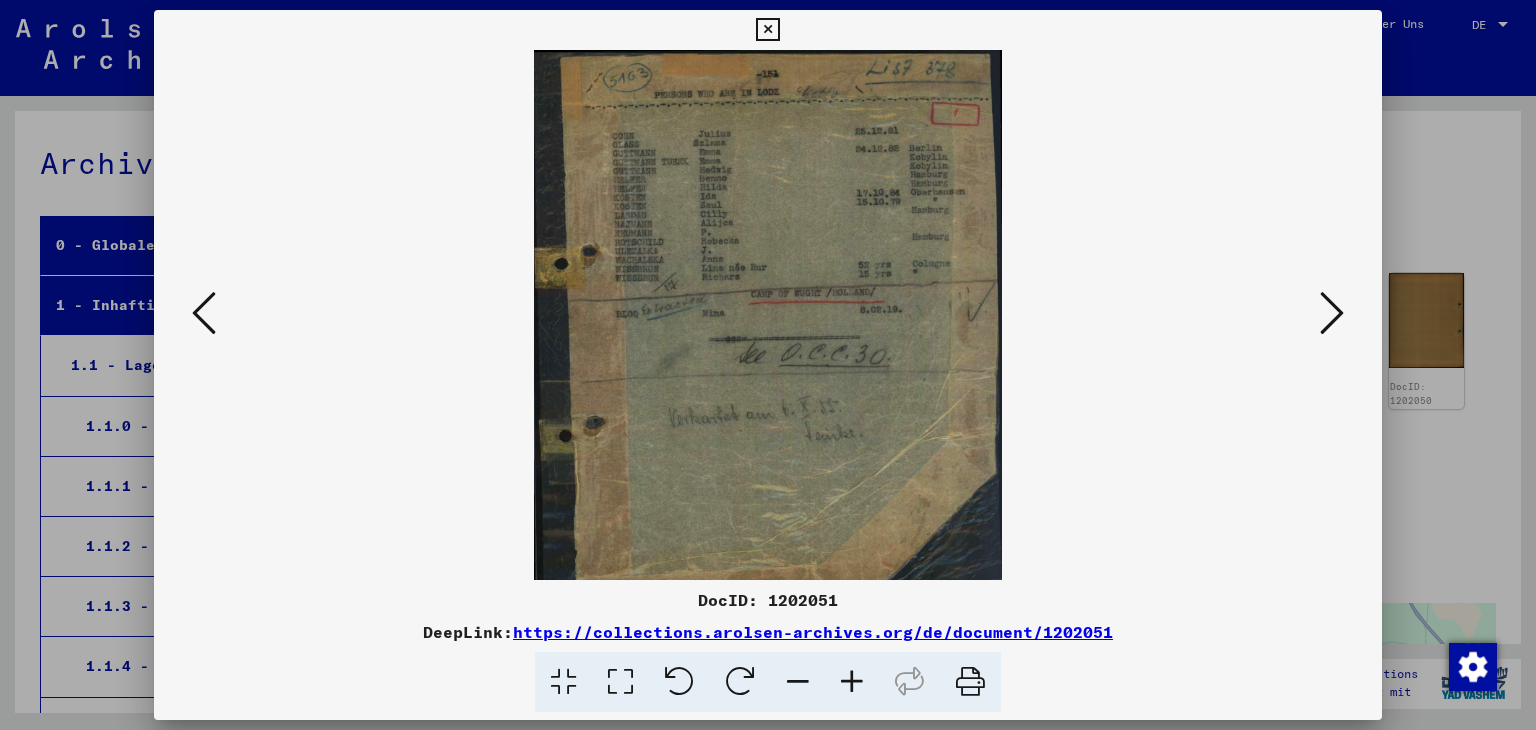 click at bounding box center (852, 682) 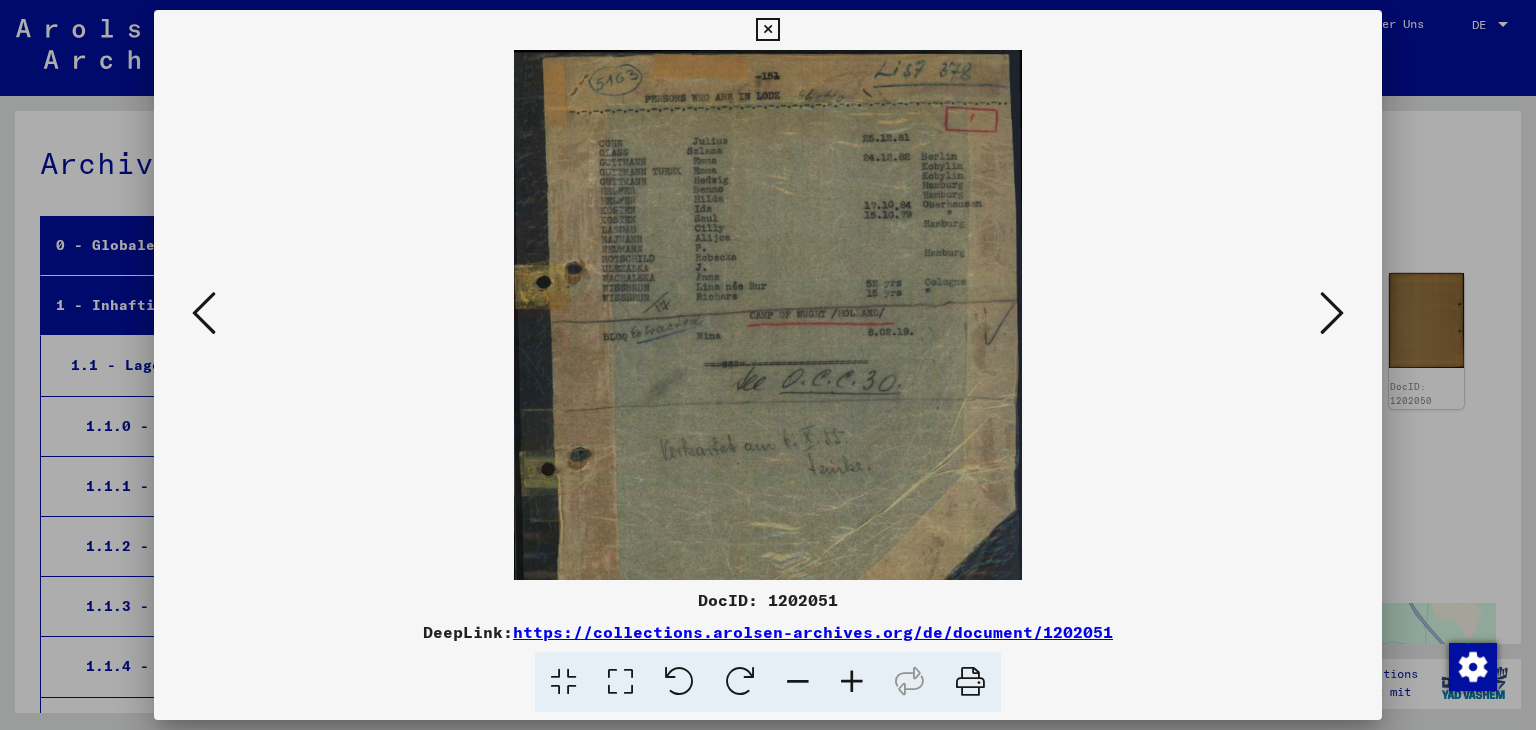 click at bounding box center (852, 682) 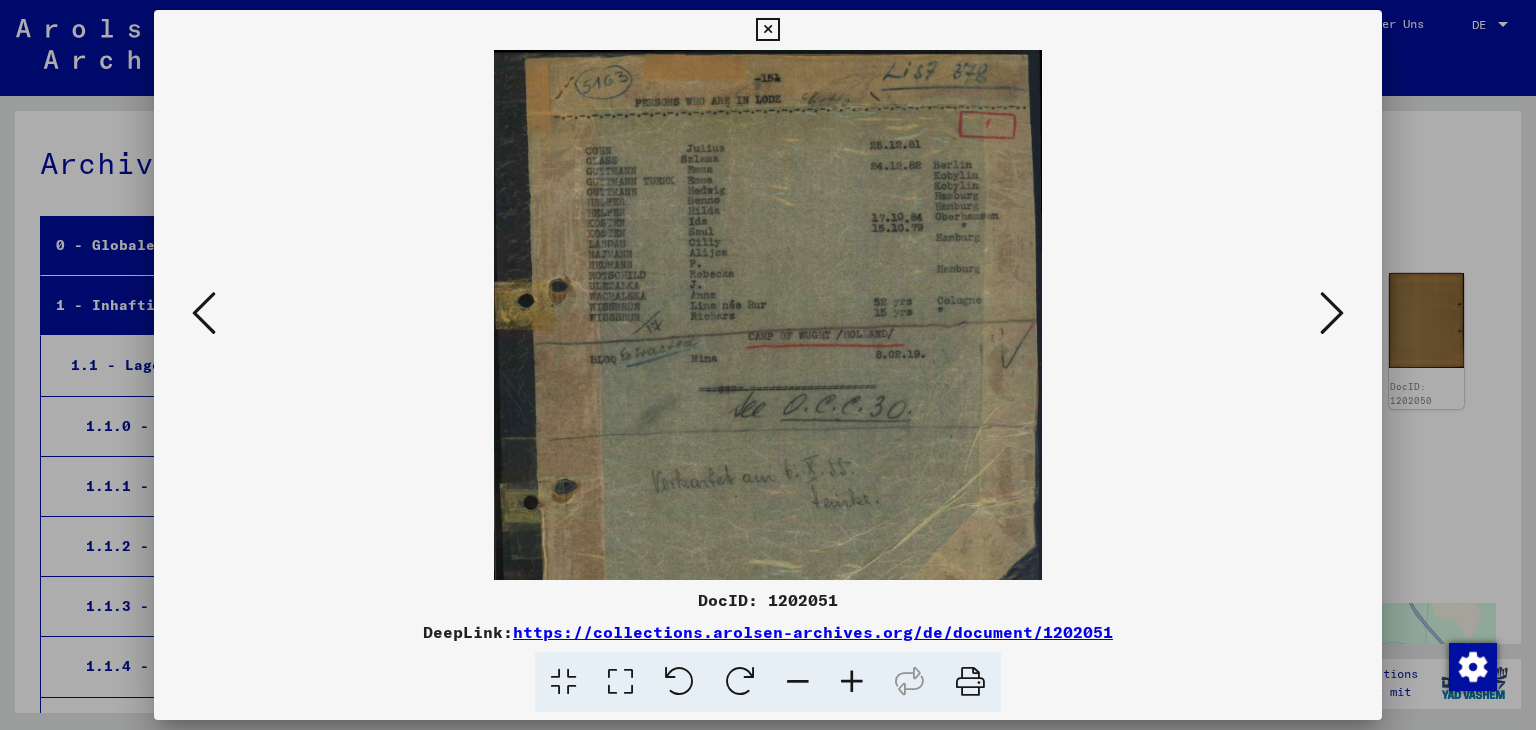 click at bounding box center (852, 682) 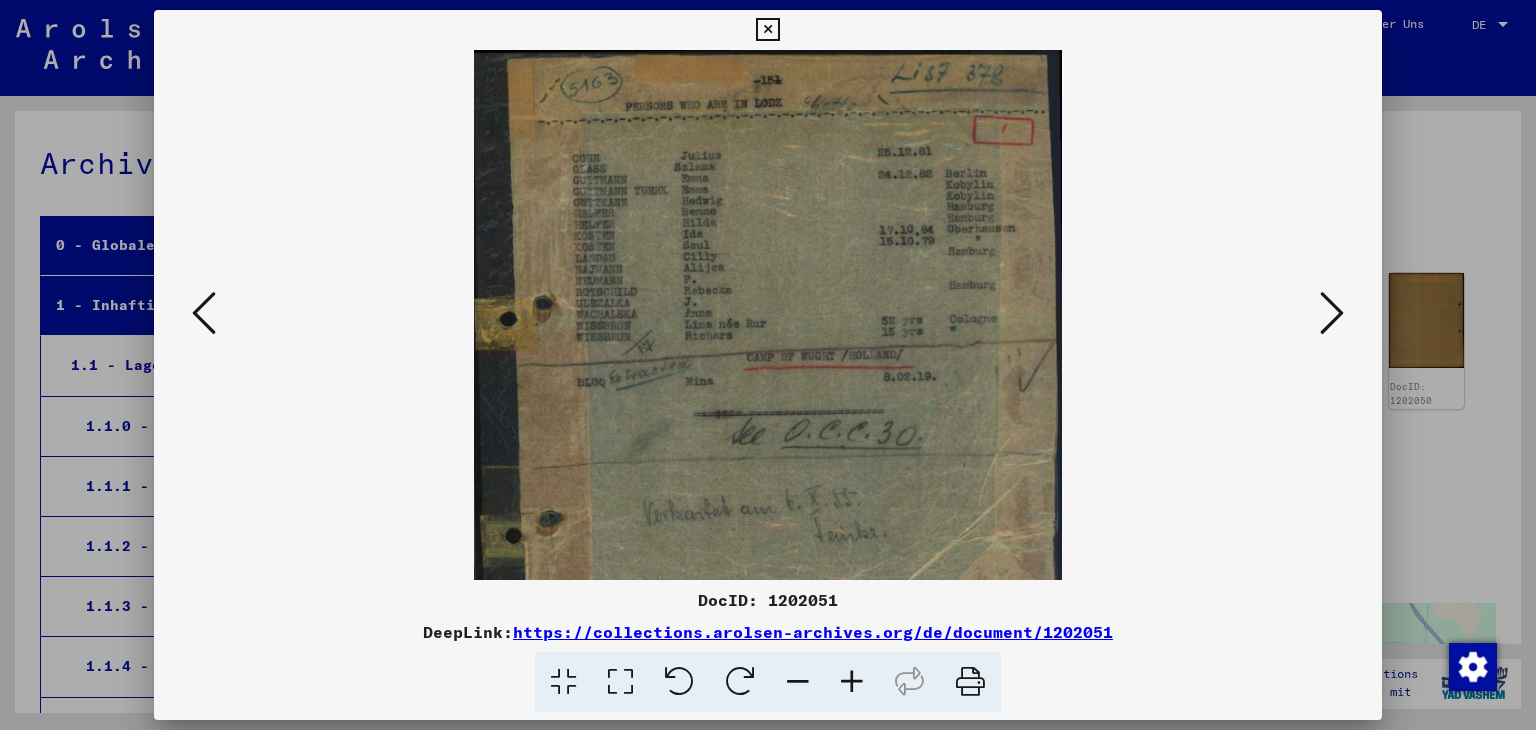 click at bounding box center (852, 682) 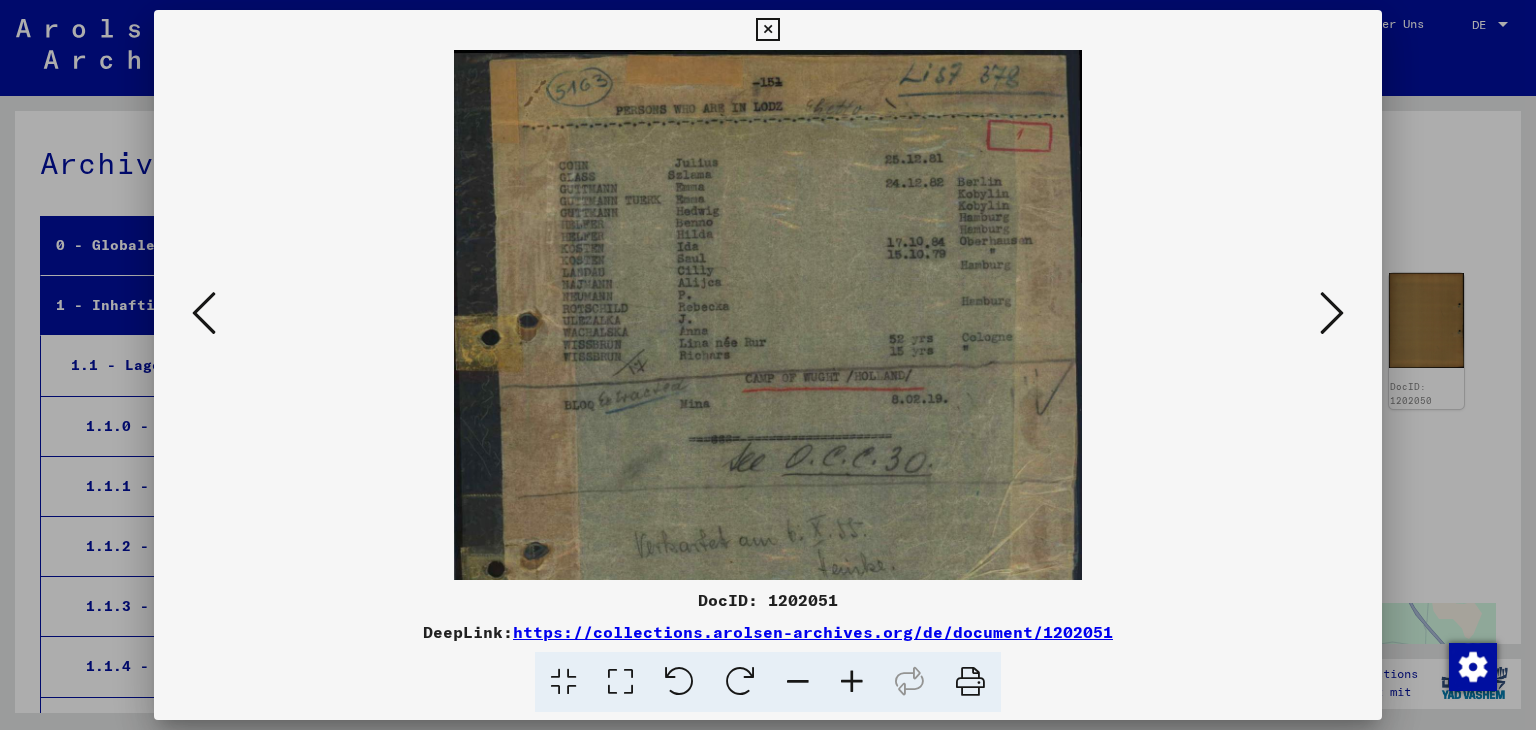 click at bounding box center (852, 682) 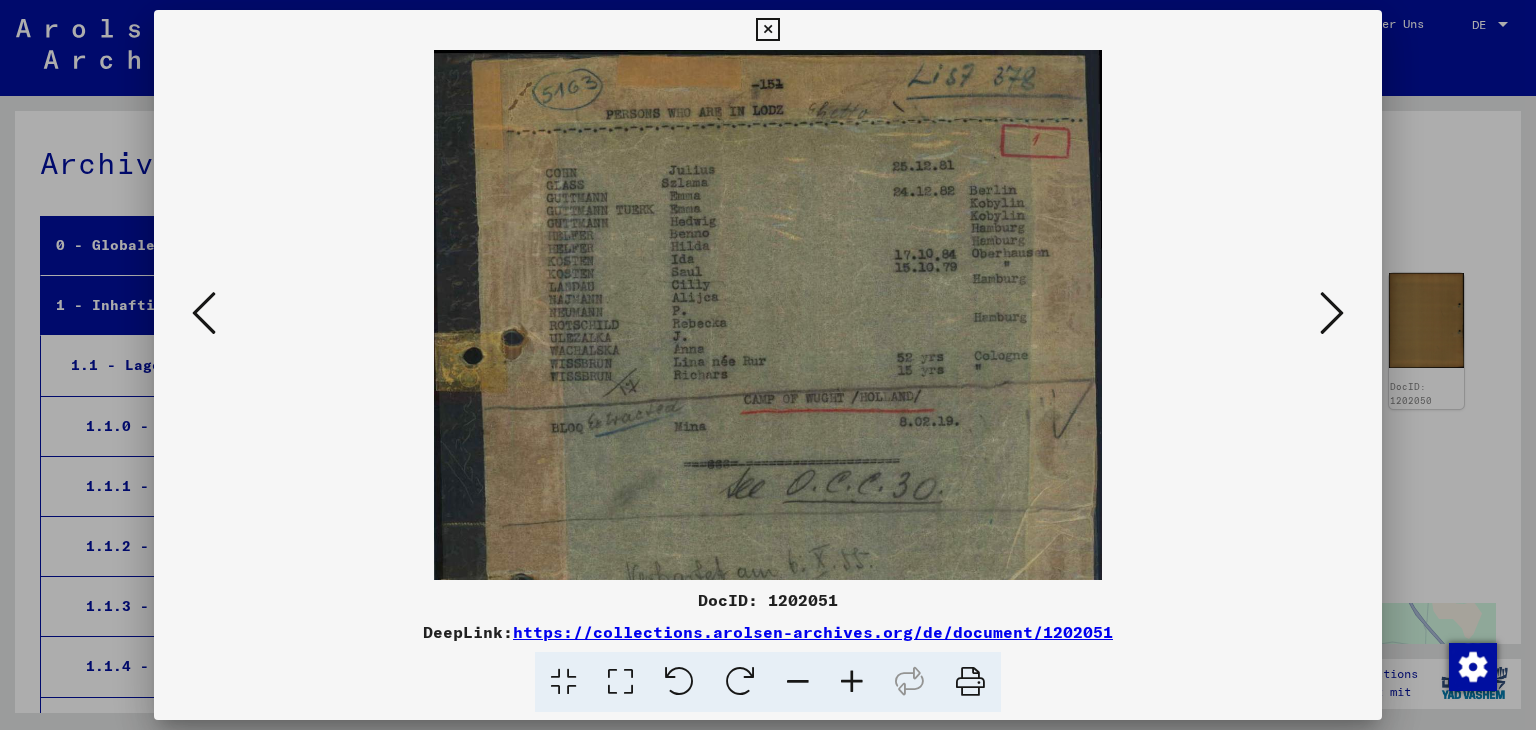 click at bounding box center (852, 682) 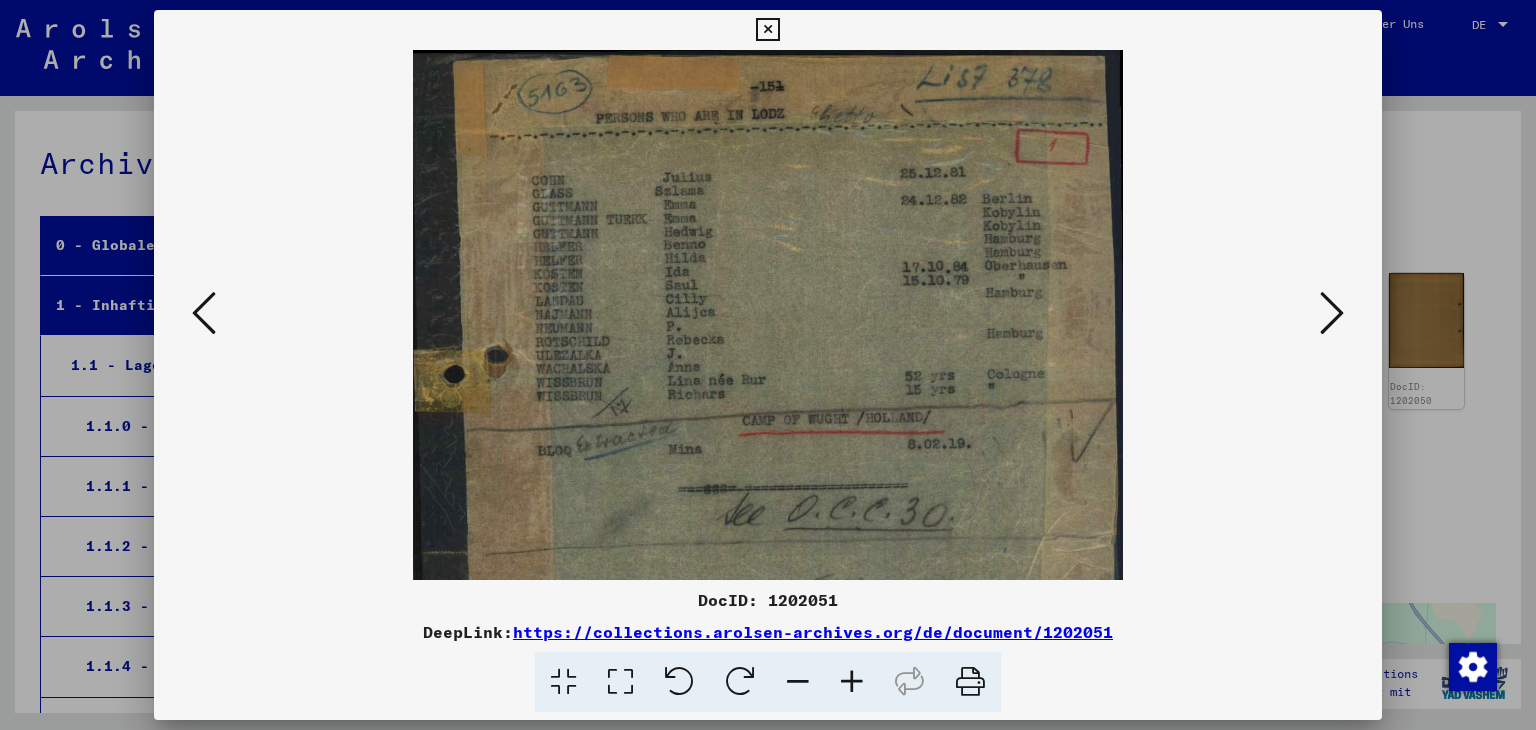 click at bounding box center [852, 682] 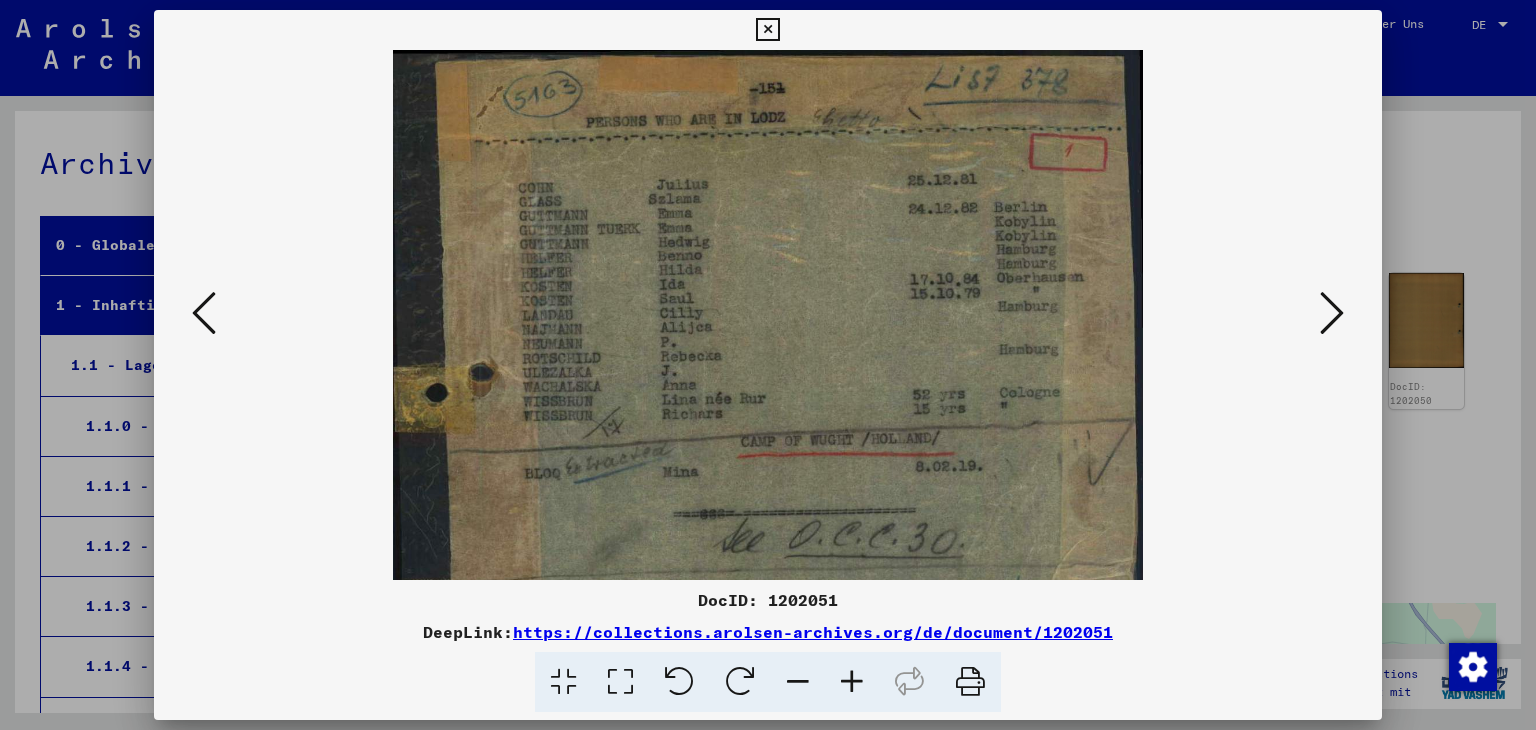 click at bounding box center (852, 682) 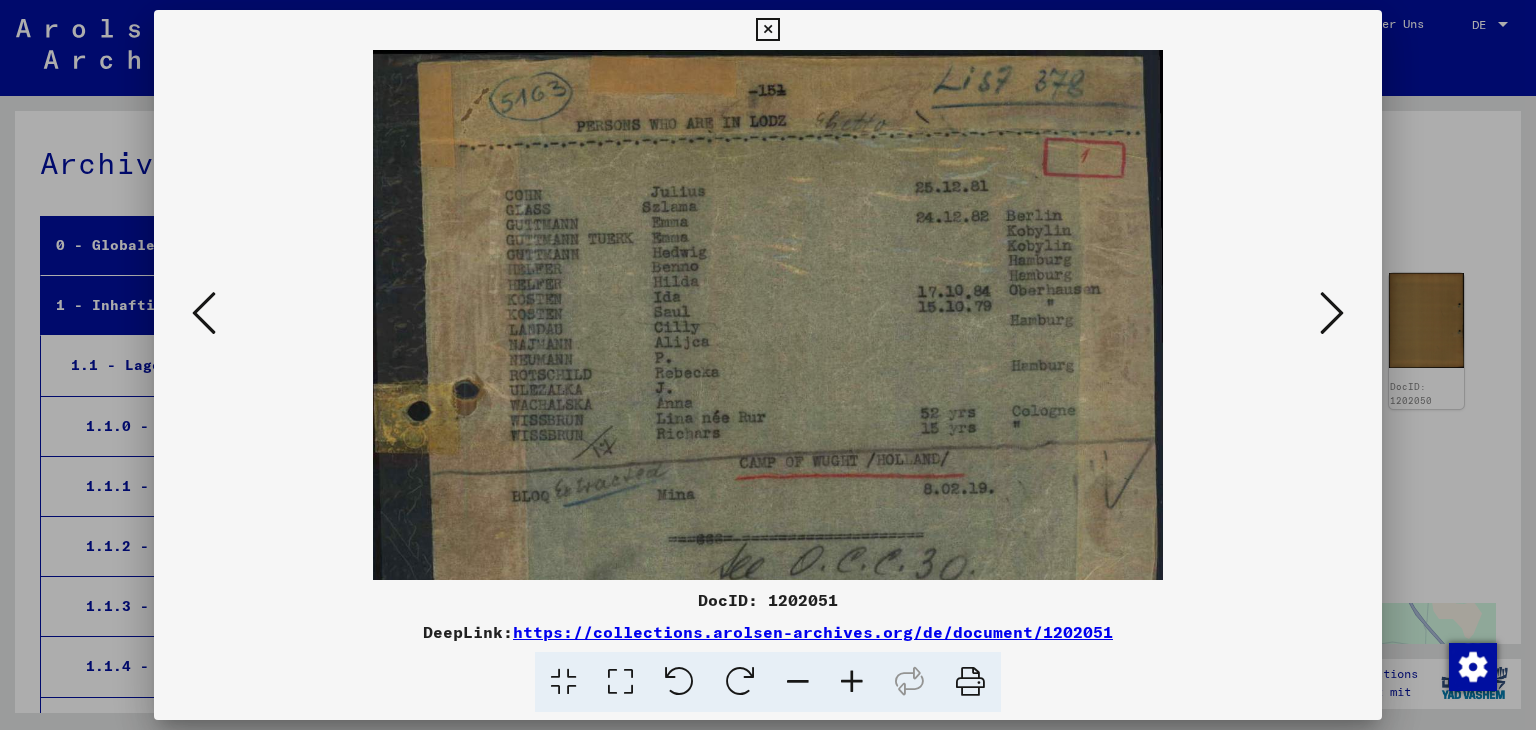 click at bounding box center [852, 682] 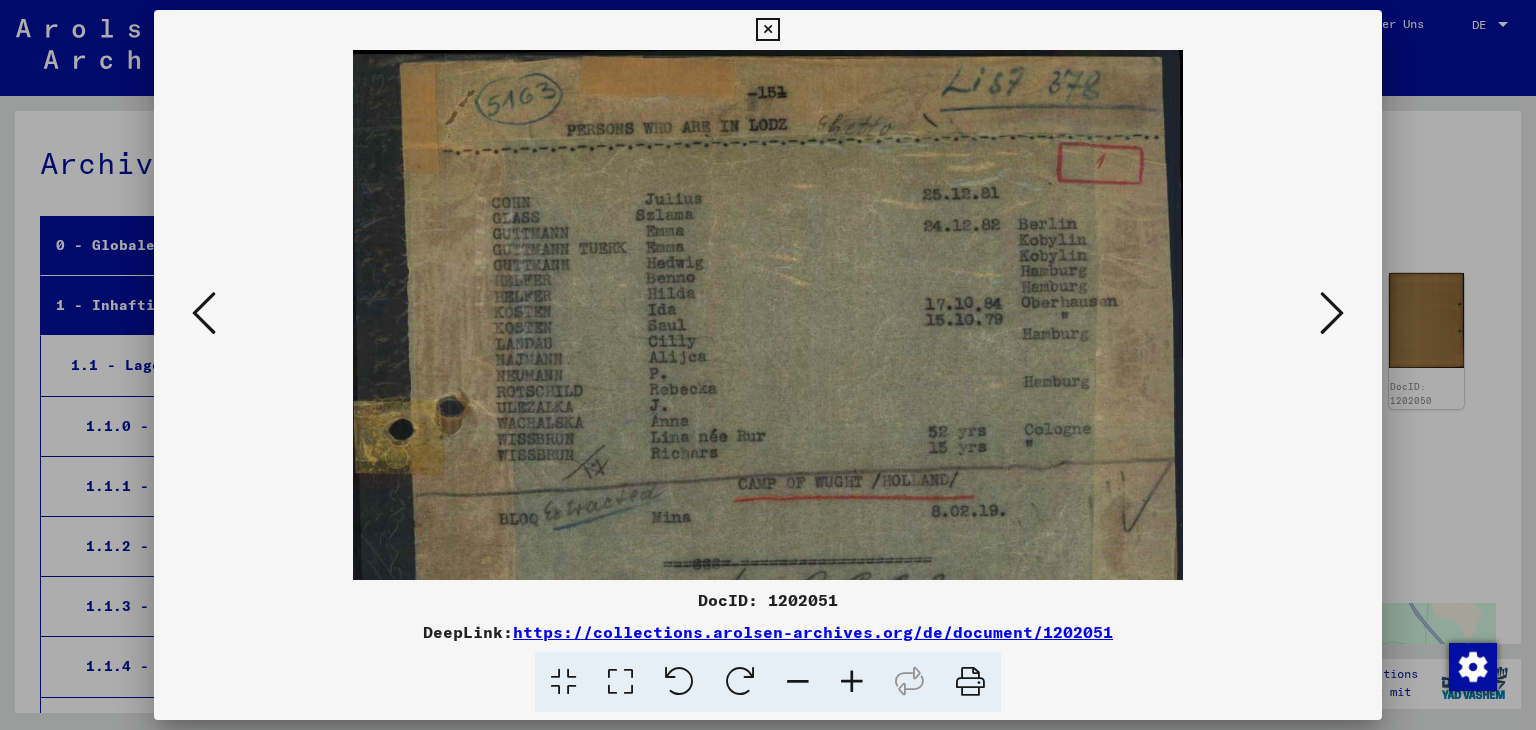 click at bounding box center (852, 682) 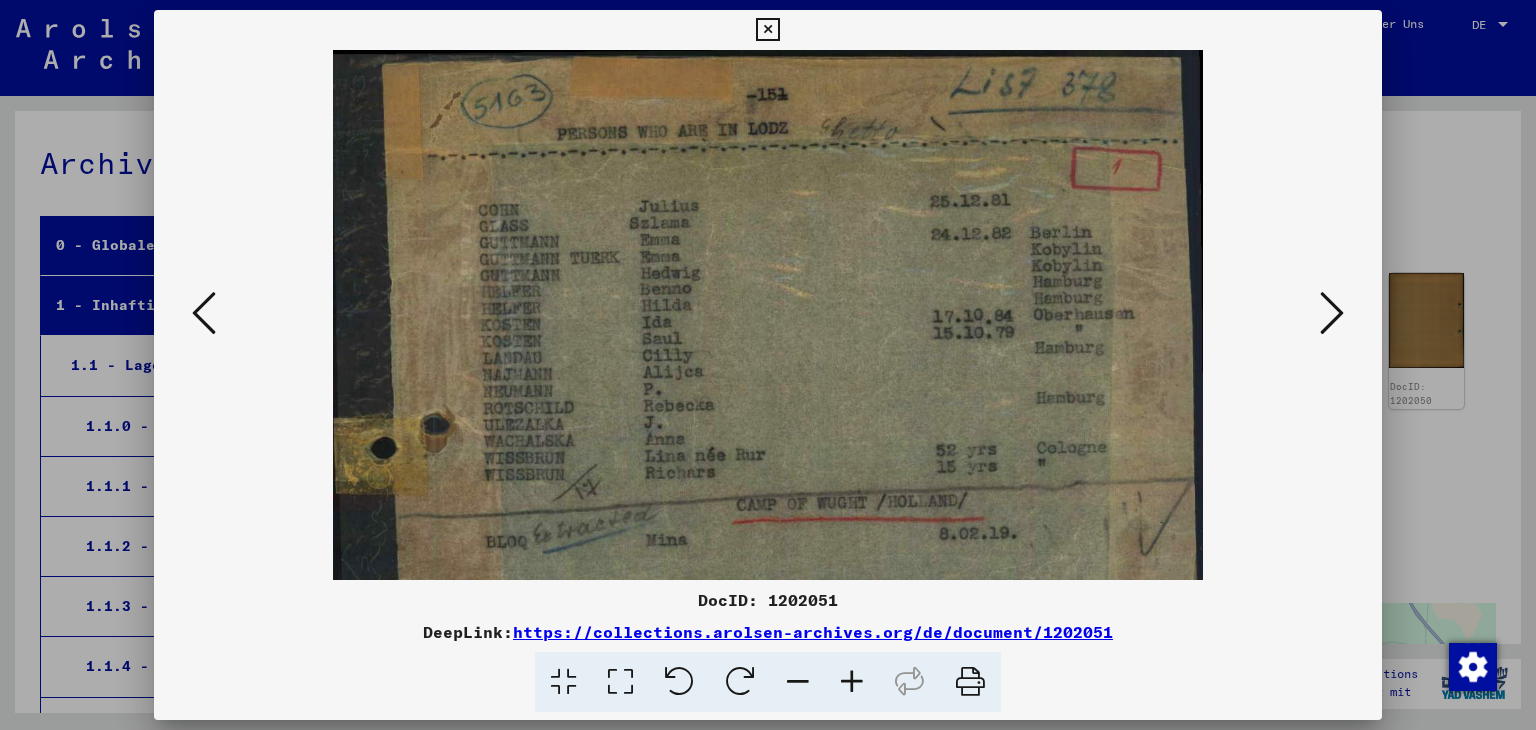 click at bounding box center (1332, 313) 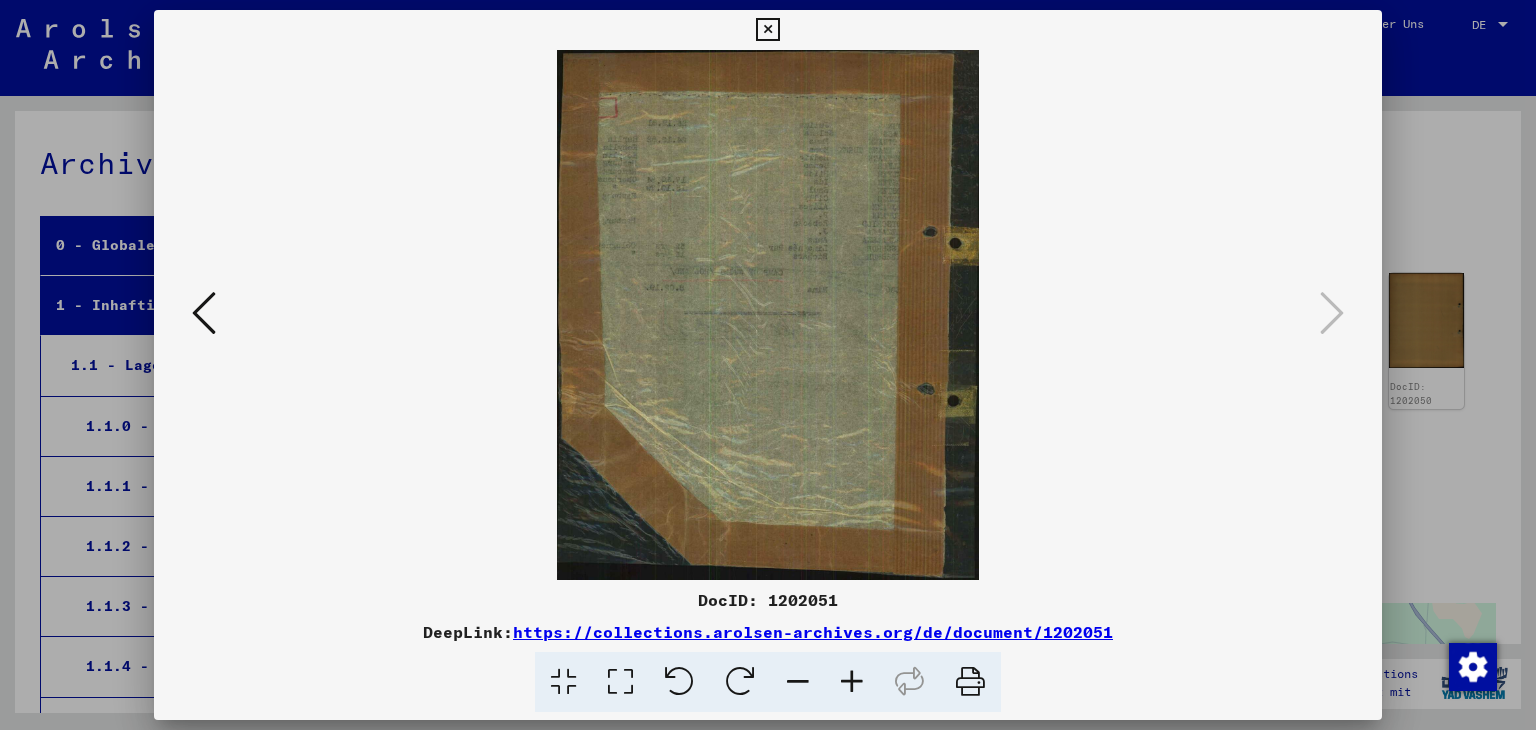click at bounding box center (768, 315) 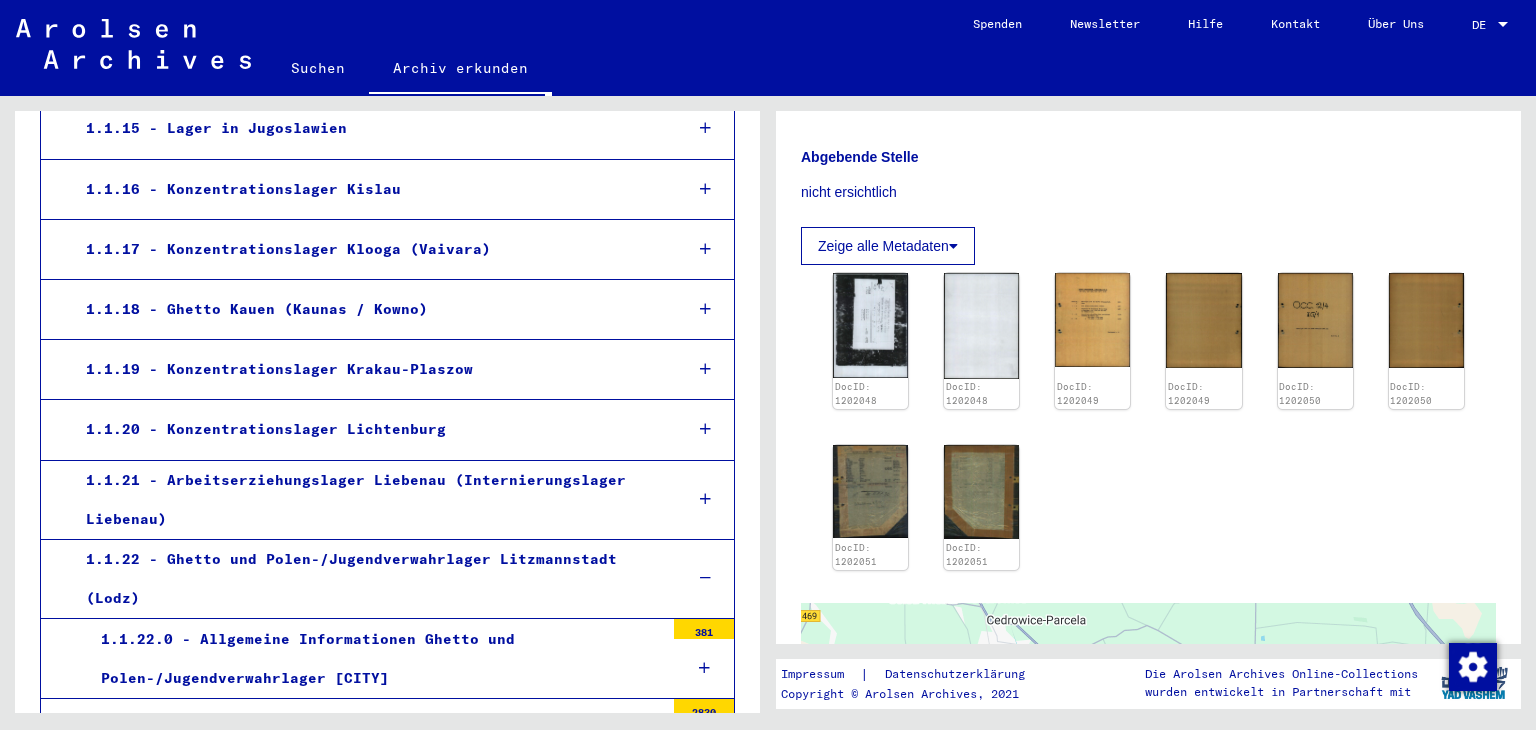 scroll, scrollTop: 1324, scrollLeft: 0, axis: vertical 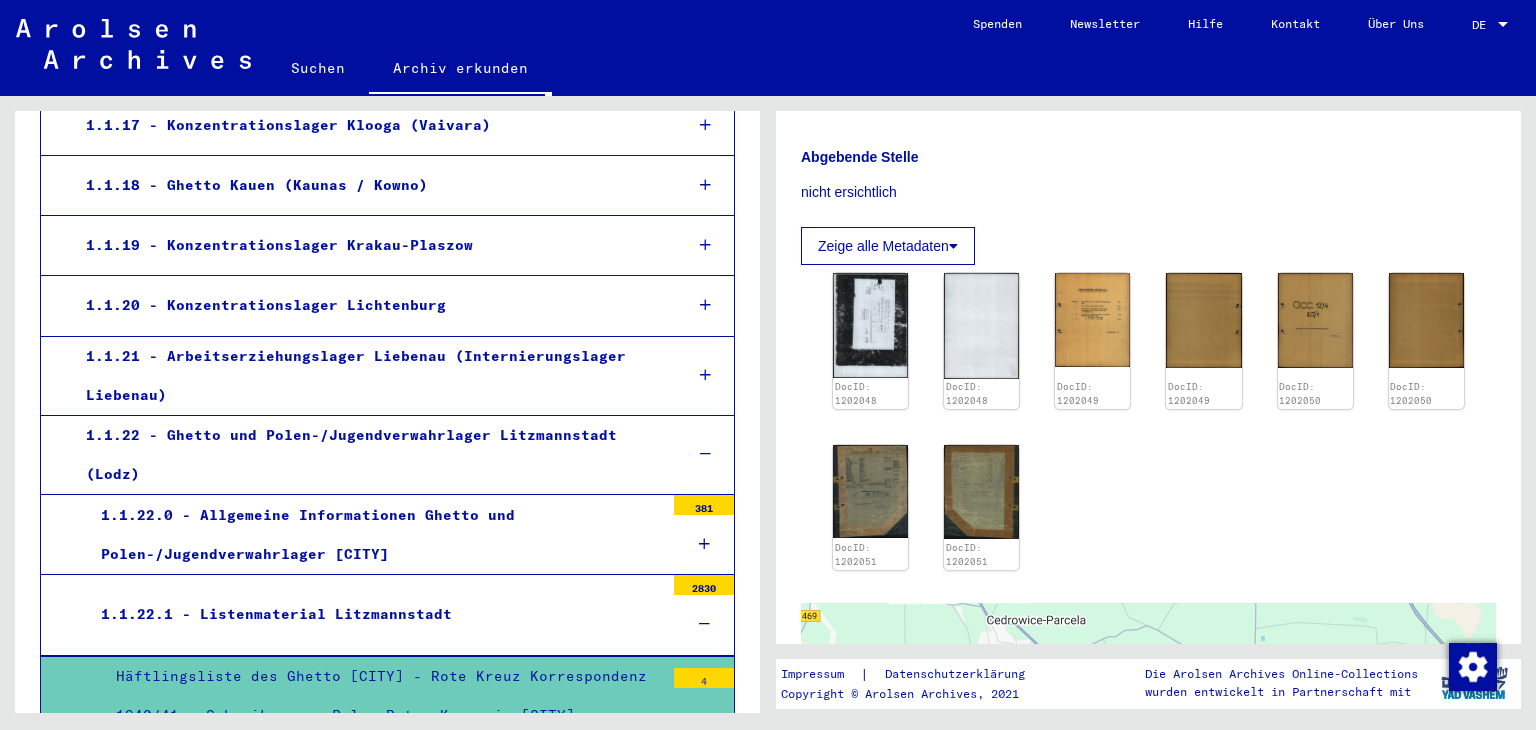 click on "1.1.22.1 - Listenmaterial Litzmannstadt" at bounding box center [375, 614] 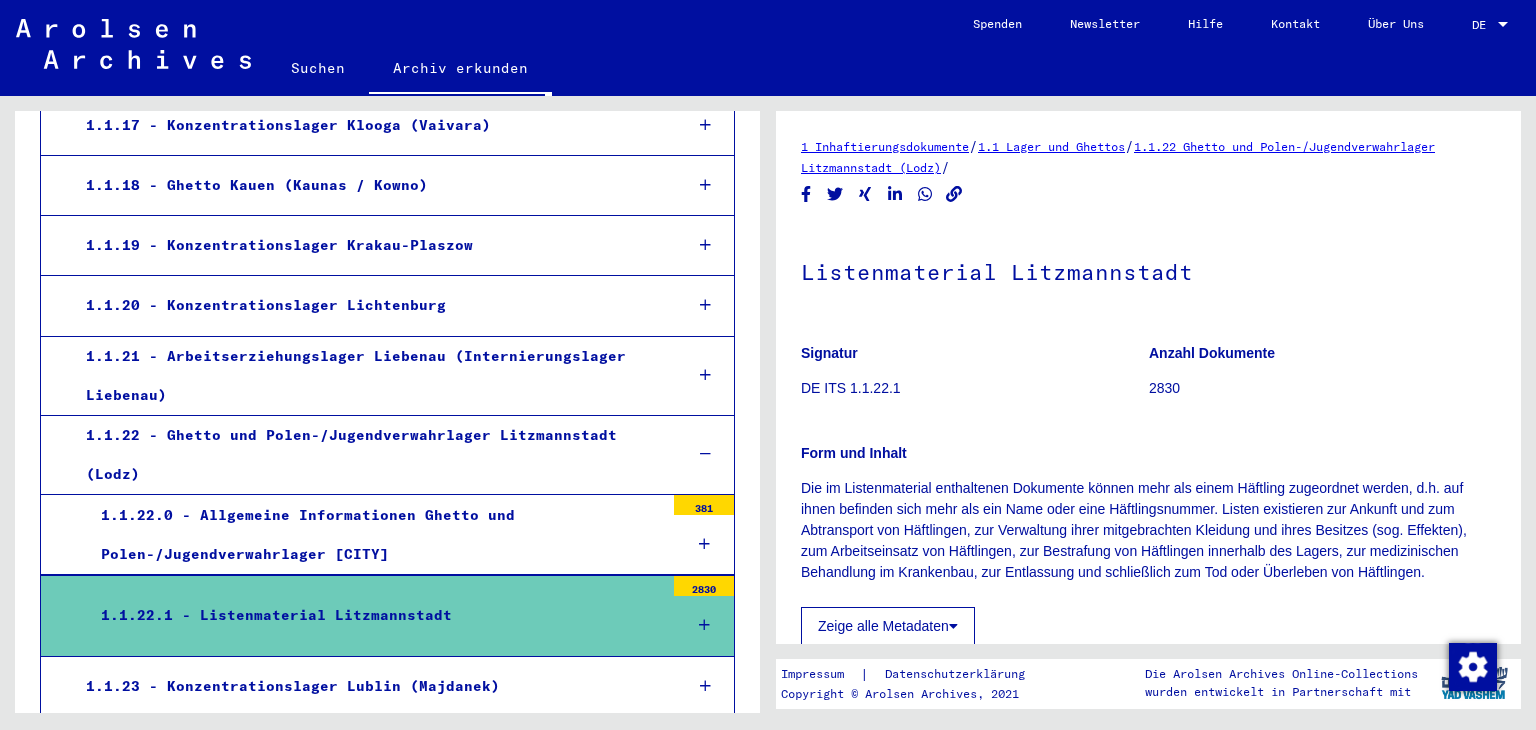 click on "Zeige alle Metadaten" 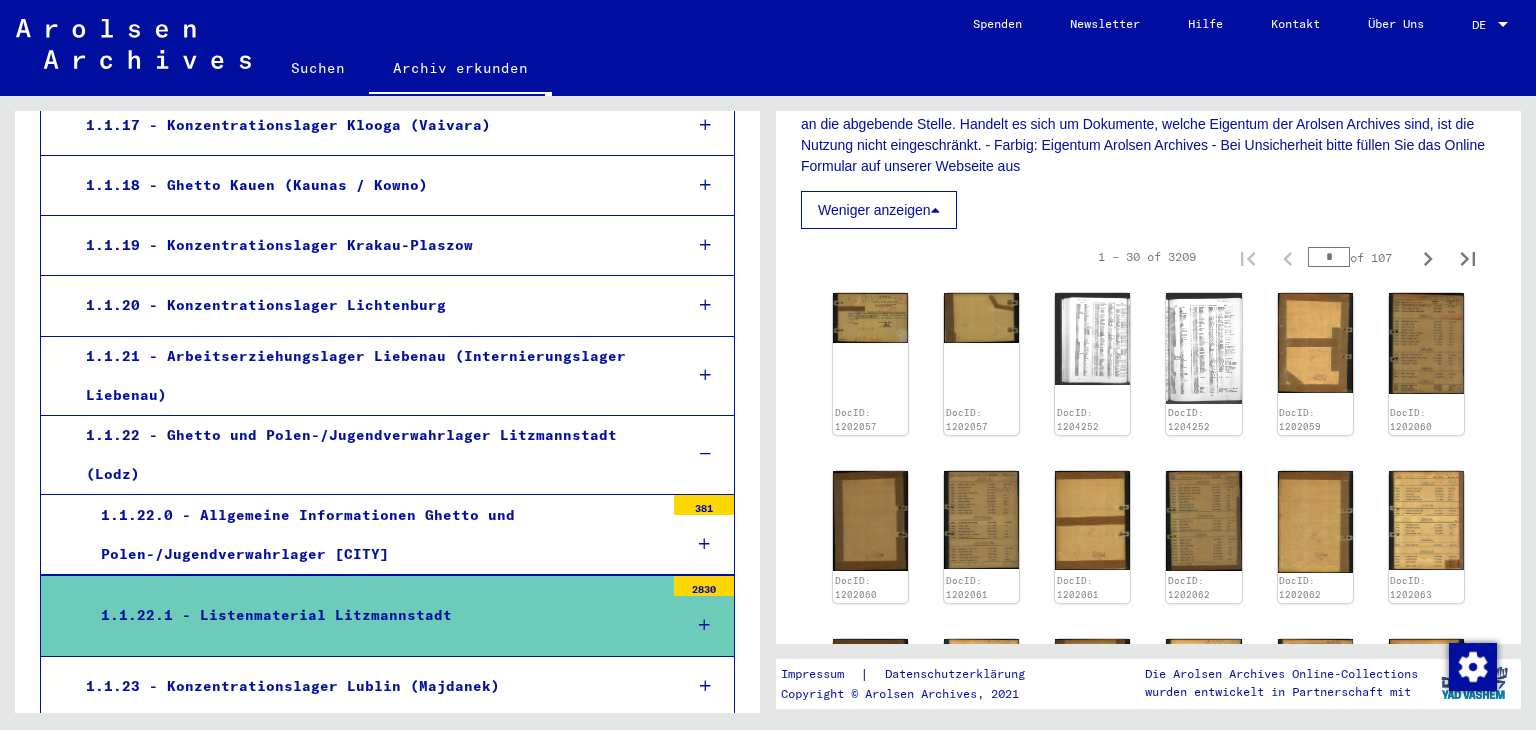 scroll, scrollTop: 772, scrollLeft: 0, axis: vertical 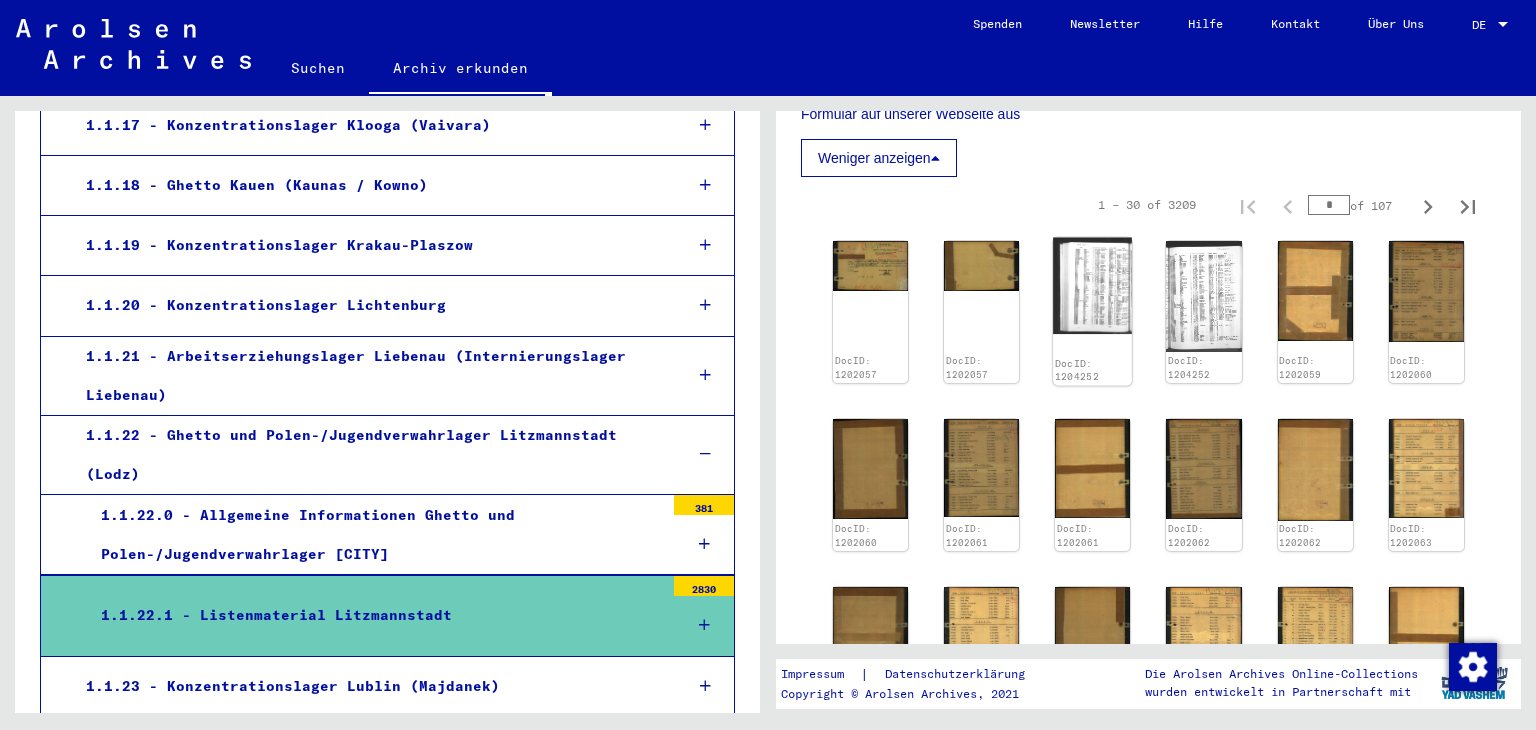 click 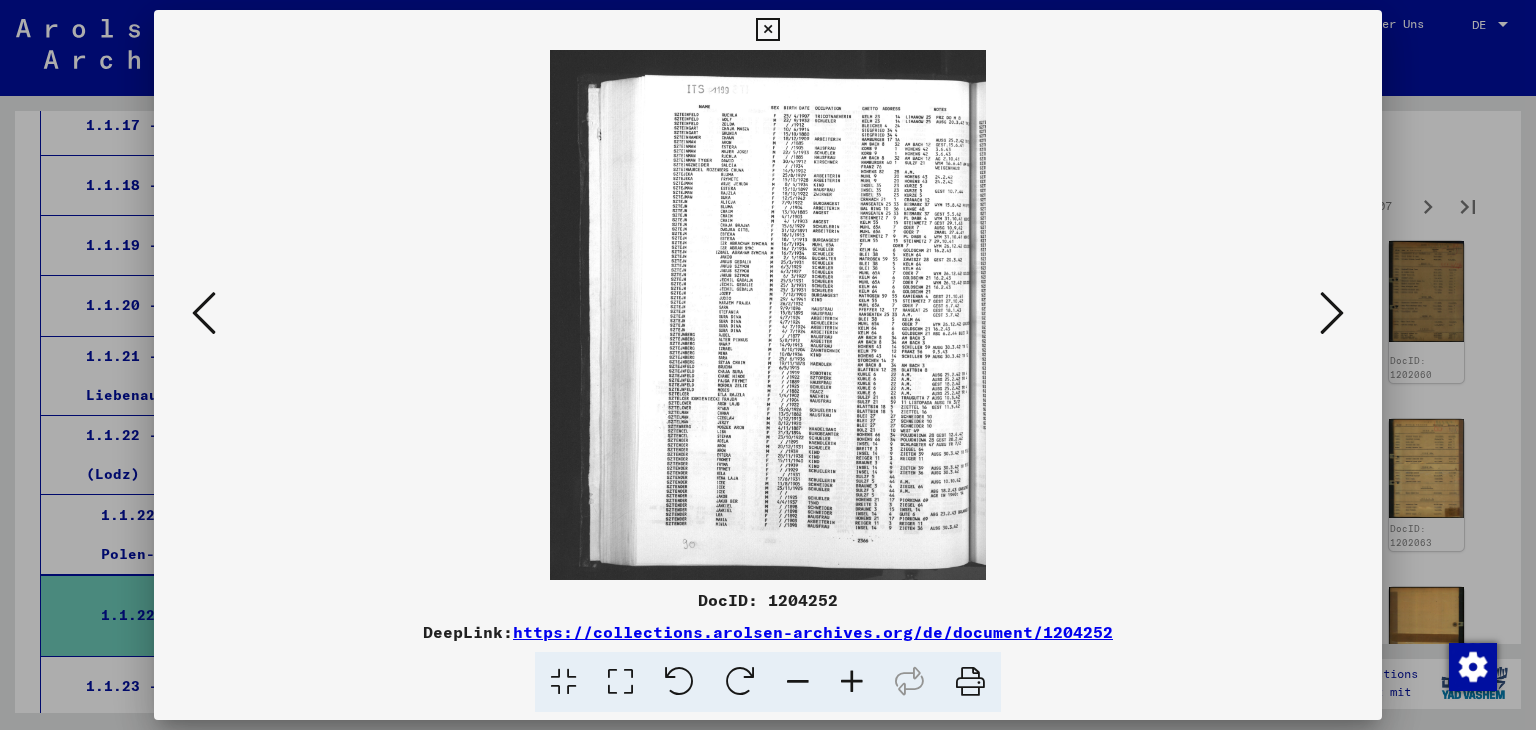 click at bounding box center [852, 682] 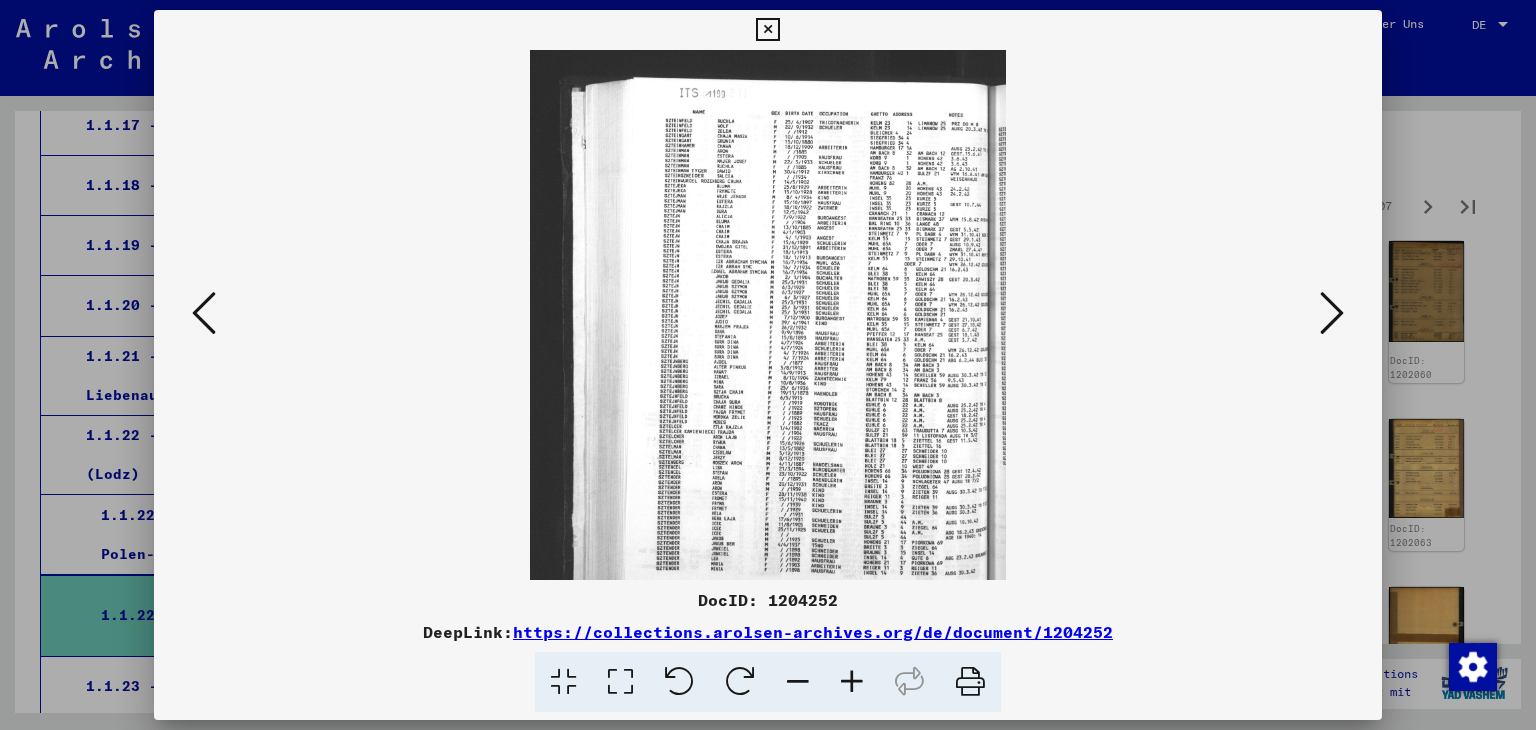 click at bounding box center [852, 682] 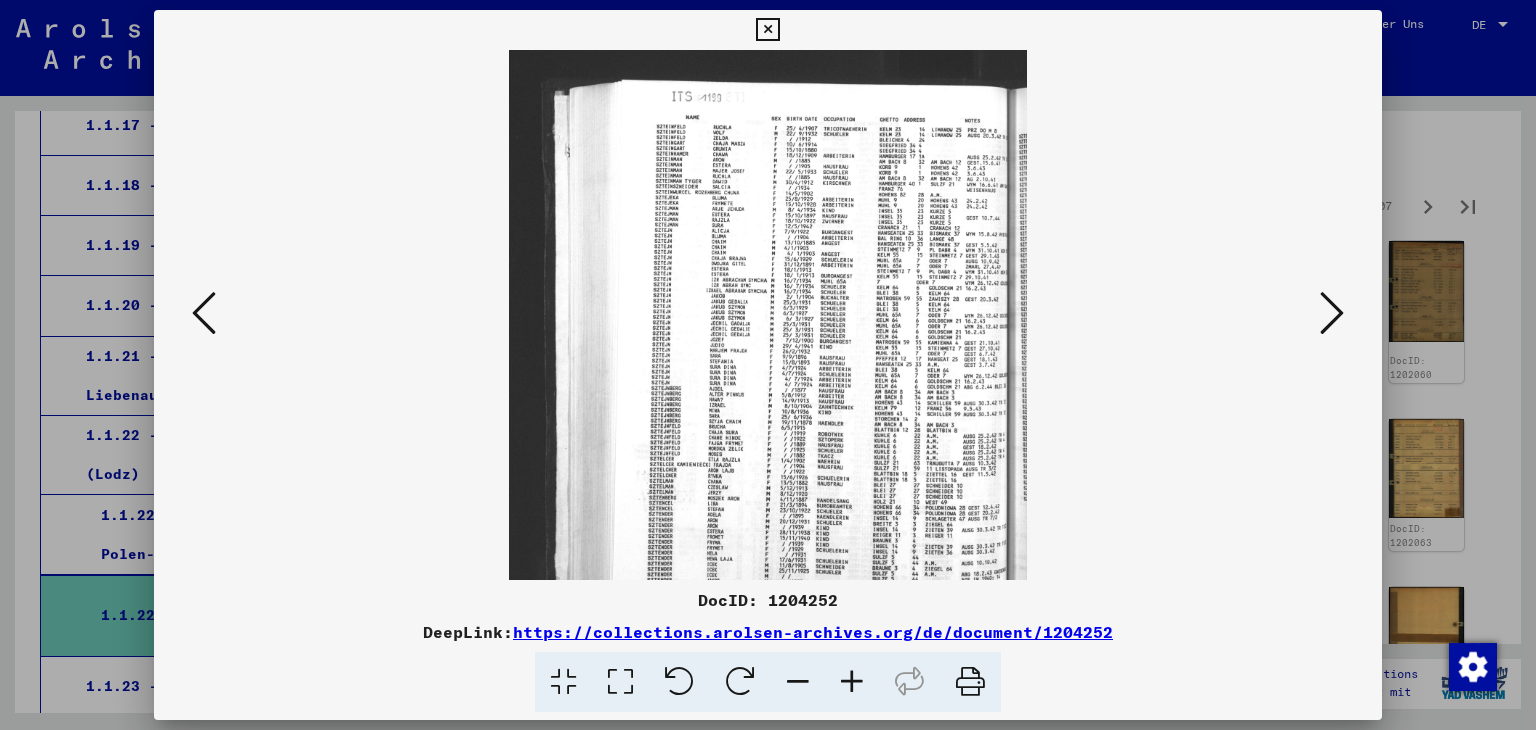 click at bounding box center (852, 682) 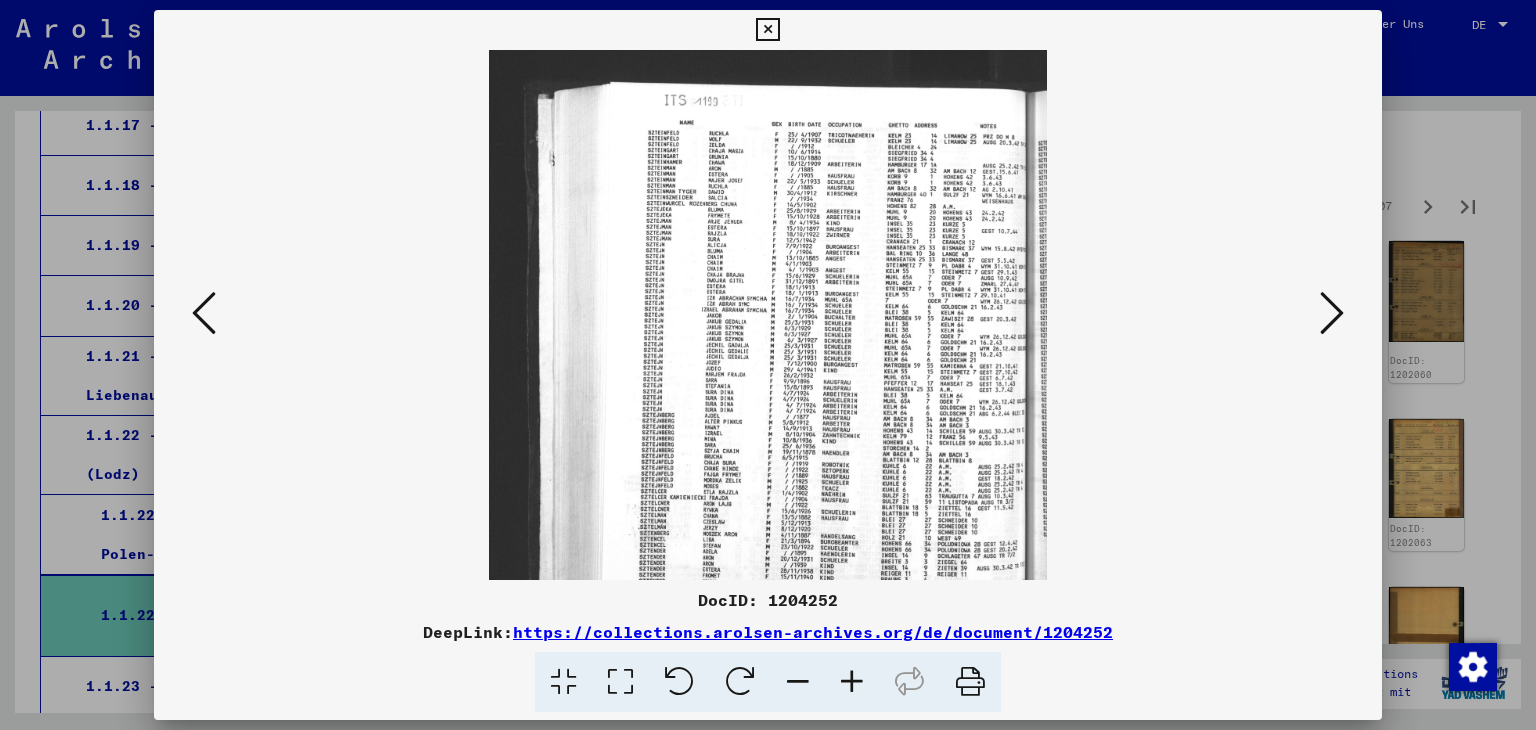 click at bounding box center [852, 682] 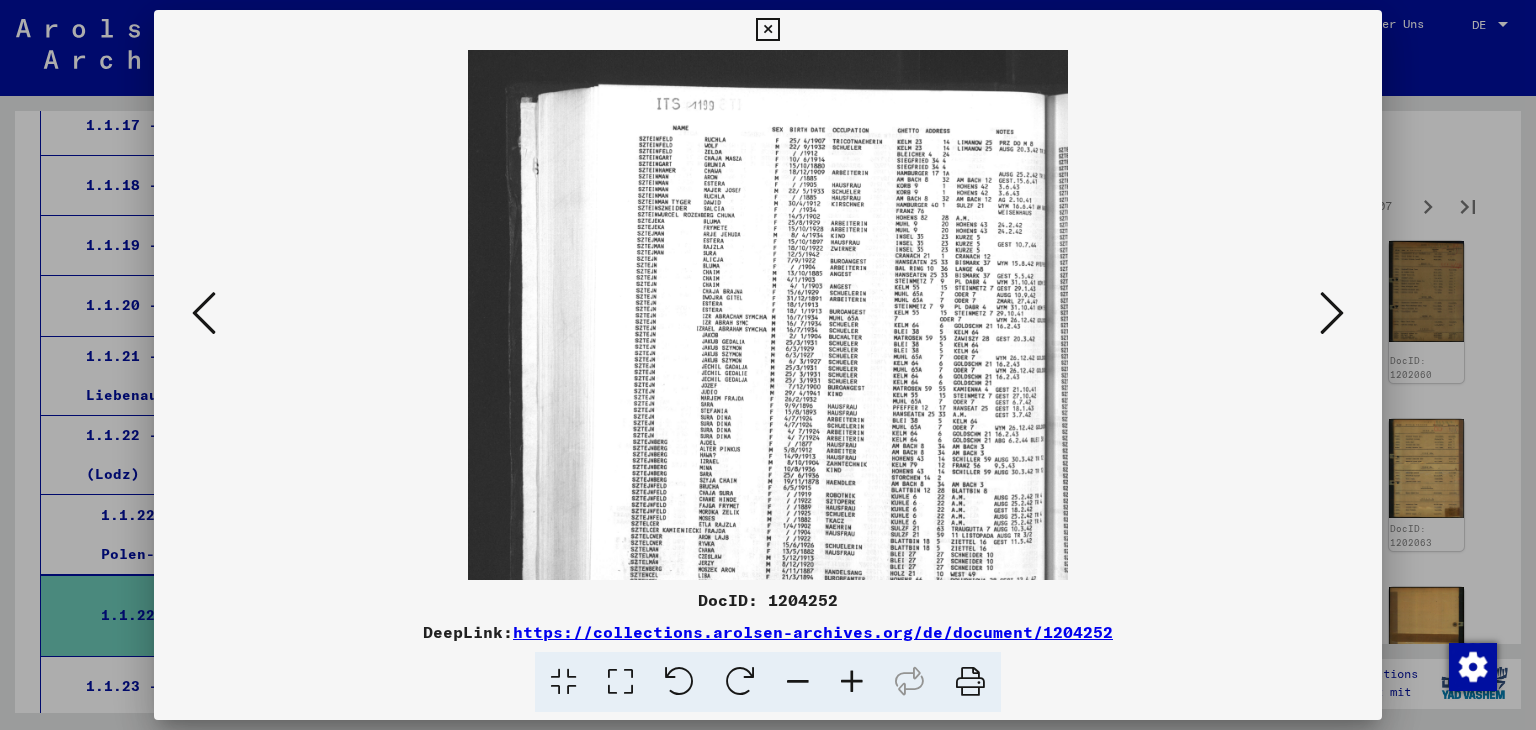 click at bounding box center (852, 682) 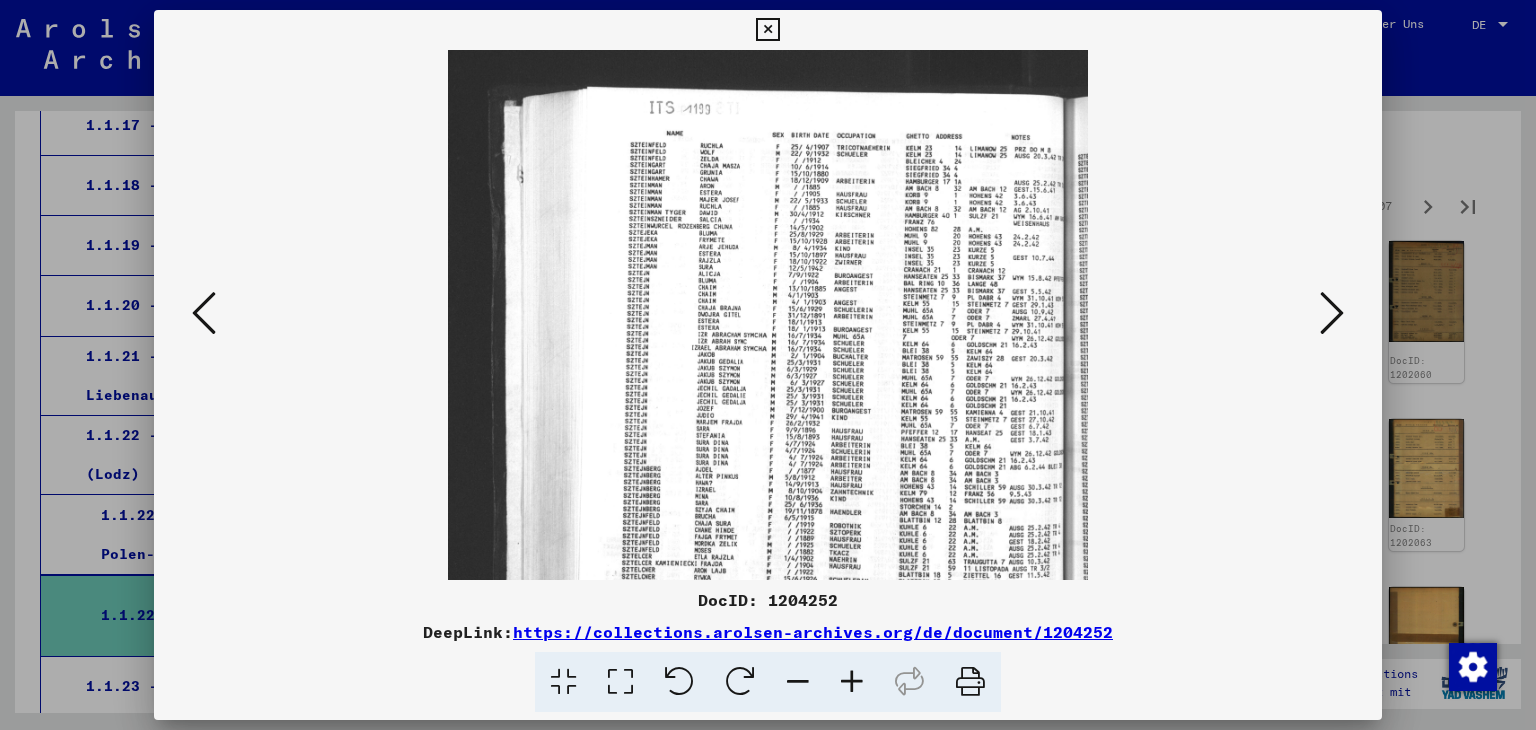 click at bounding box center (852, 682) 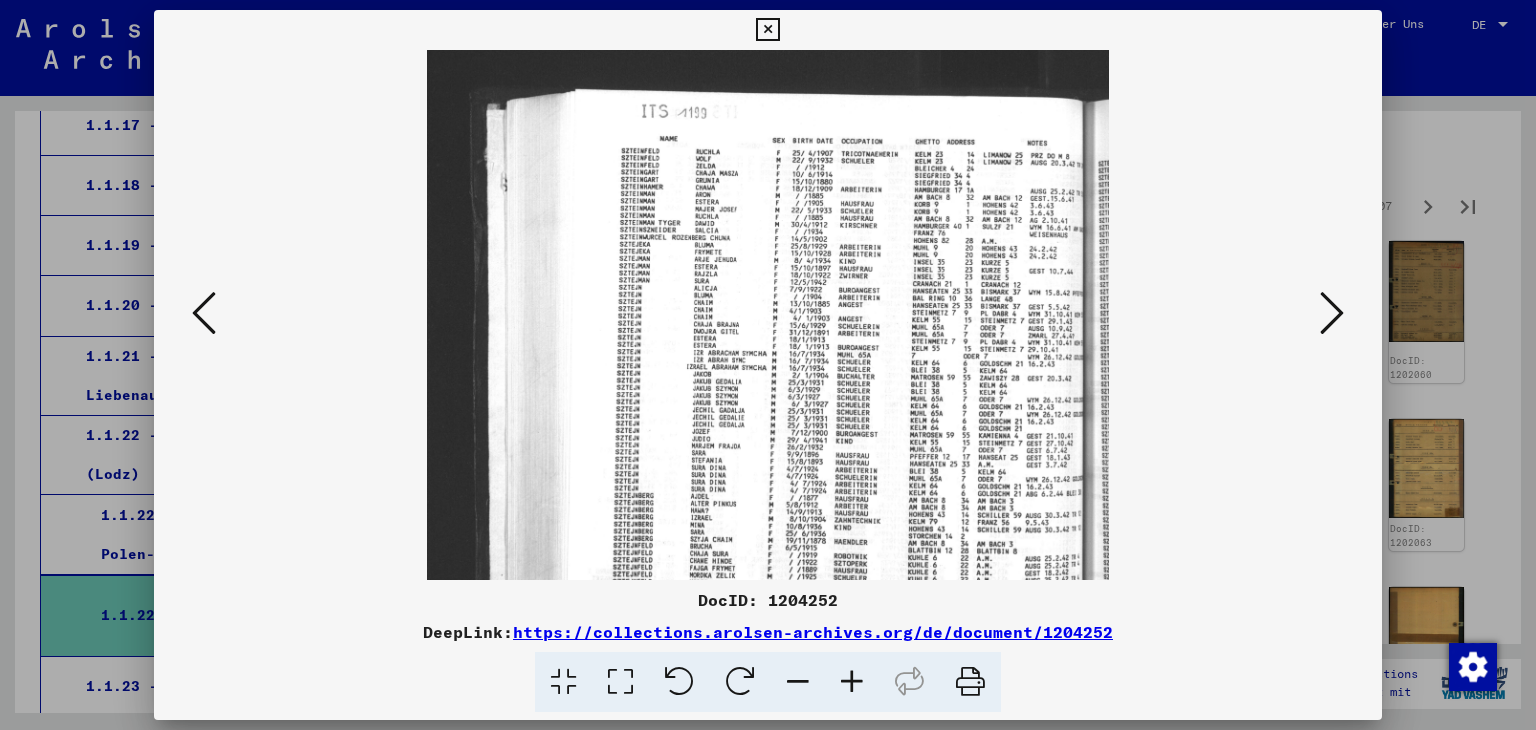 click at bounding box center (852, 682) 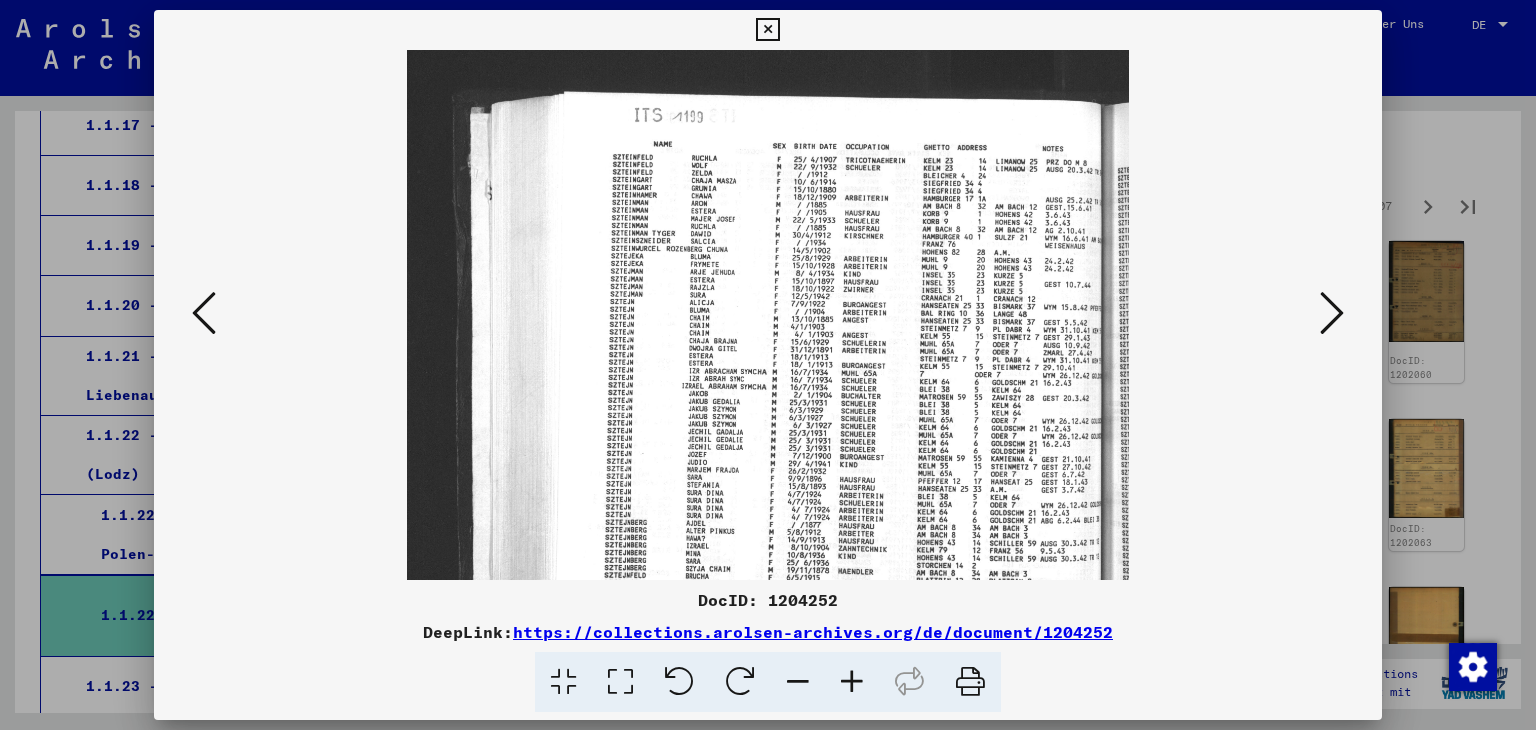 click at bounding box center (852, 682) 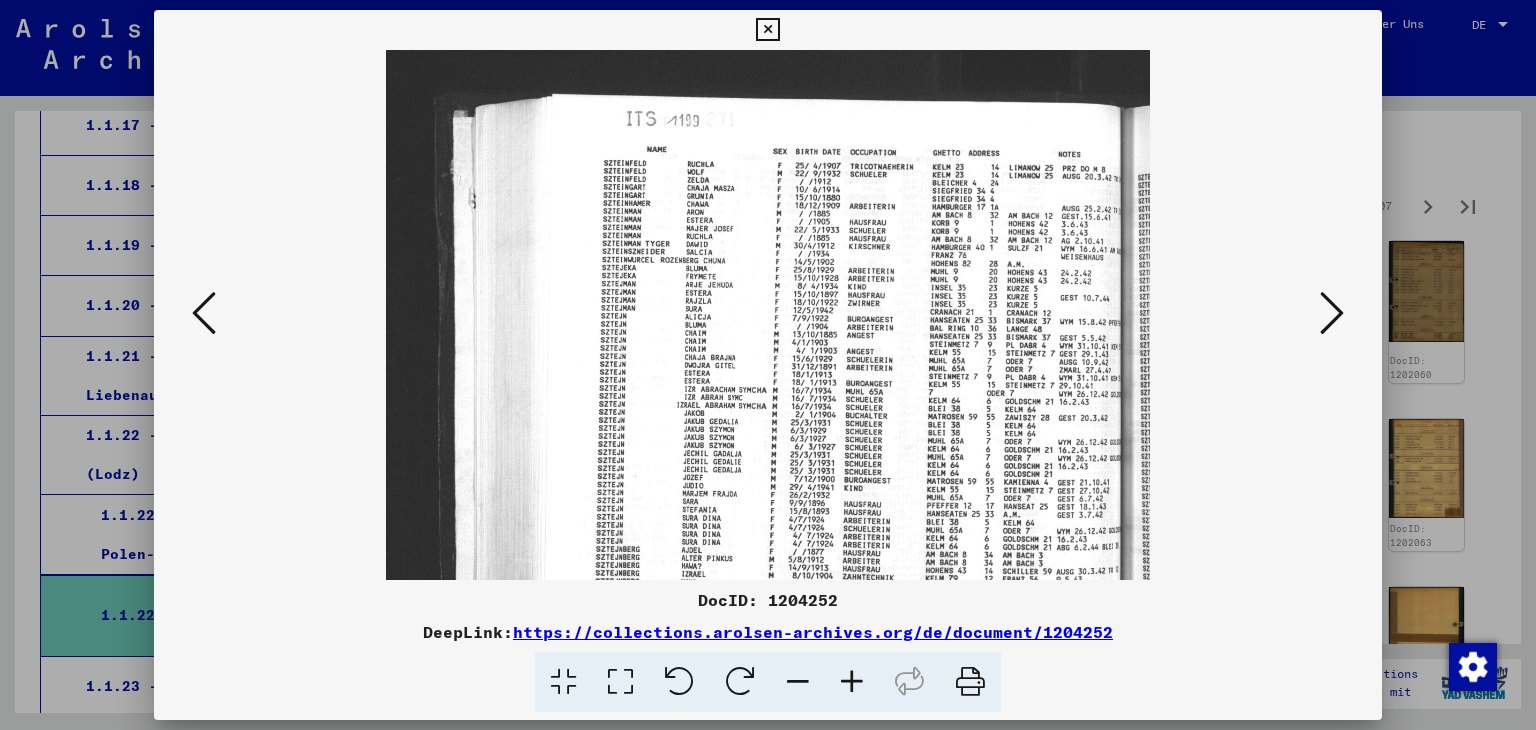 click at bounding box center [852, 682] 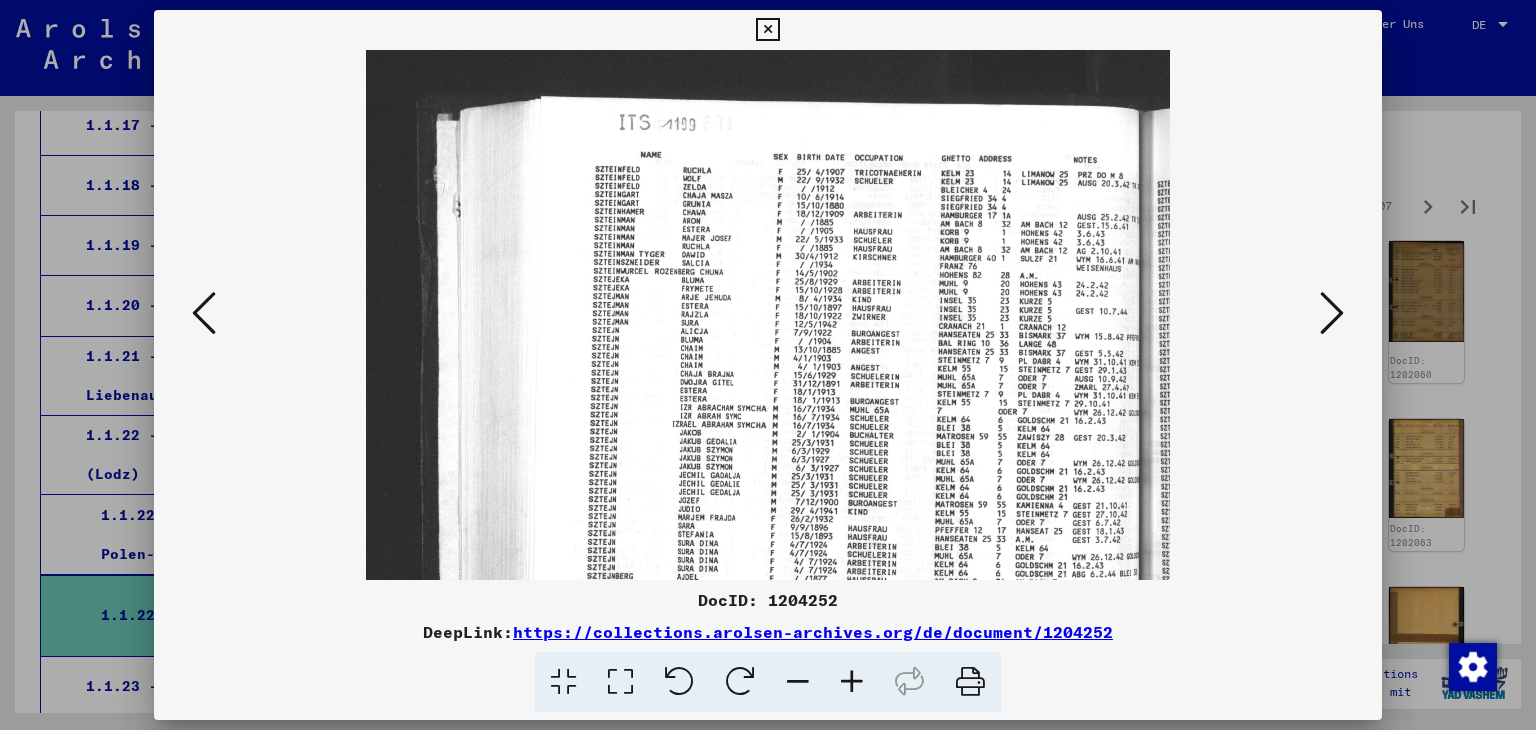click at bounding box center (852, 682) 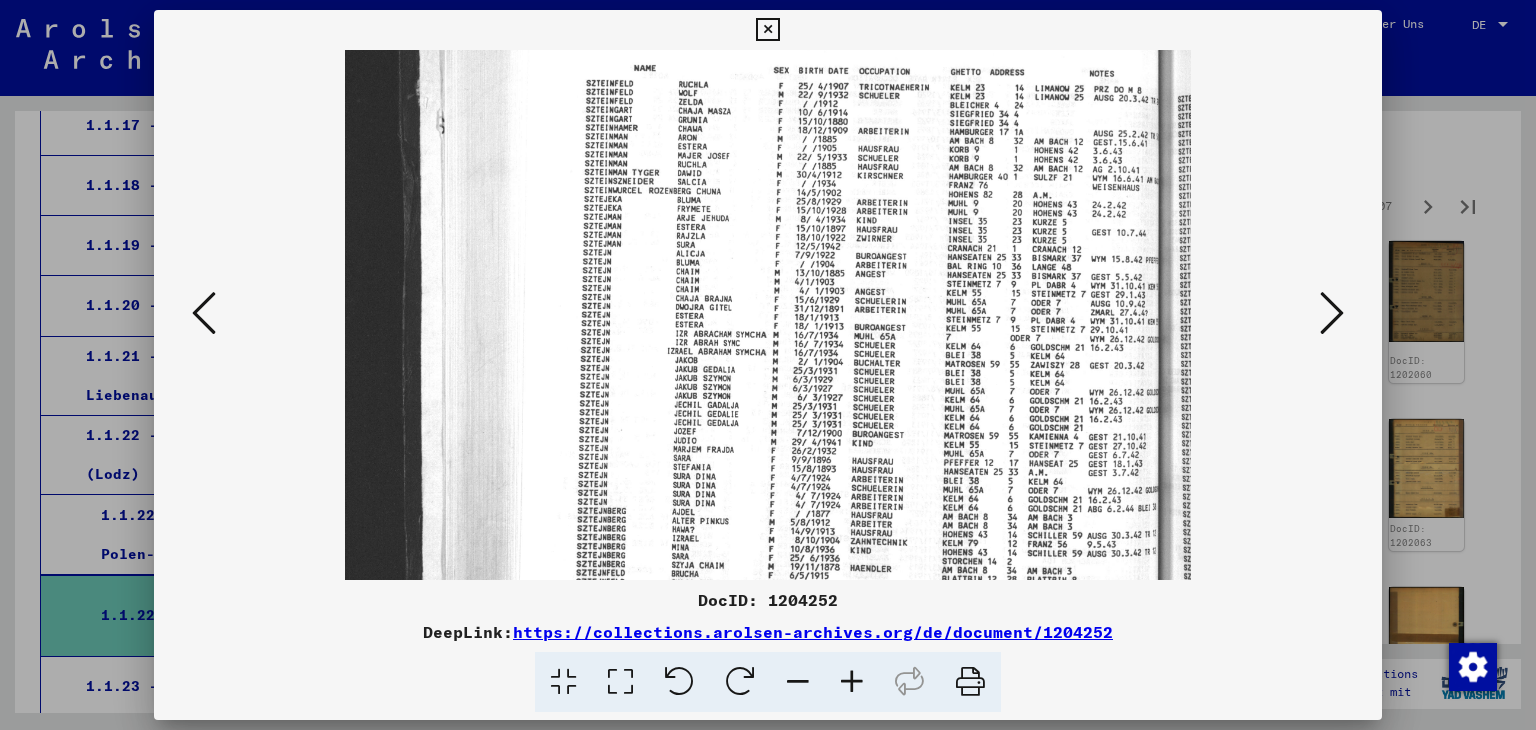 drag, startPoint x: 906, startPoint y: 531, endPoint x: 908, endPoint y: 425, distance: 106.01887 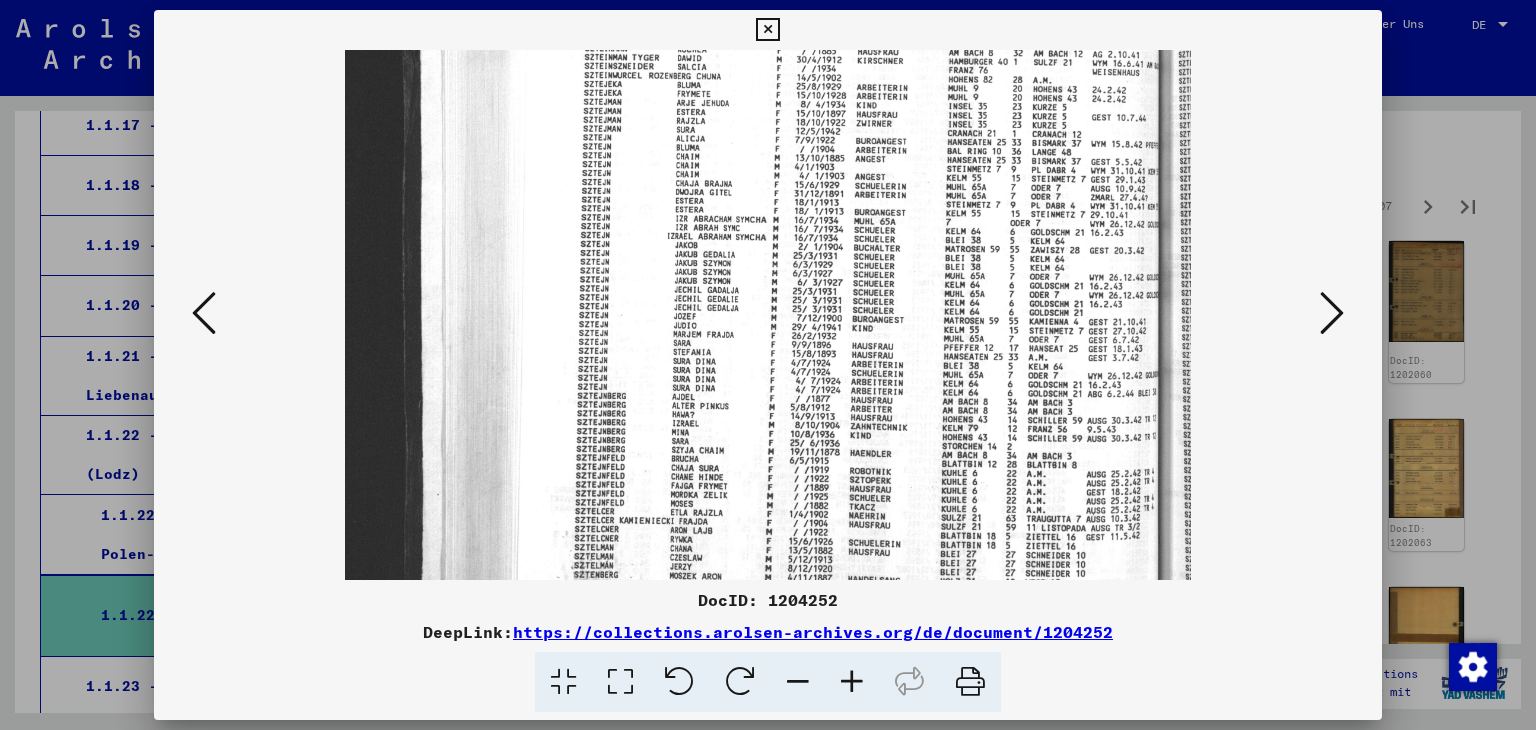 drag, startPoint x: 801, startPoint y: 494, endPoint x: 914, endPoint y: 366, distance: 170.7425 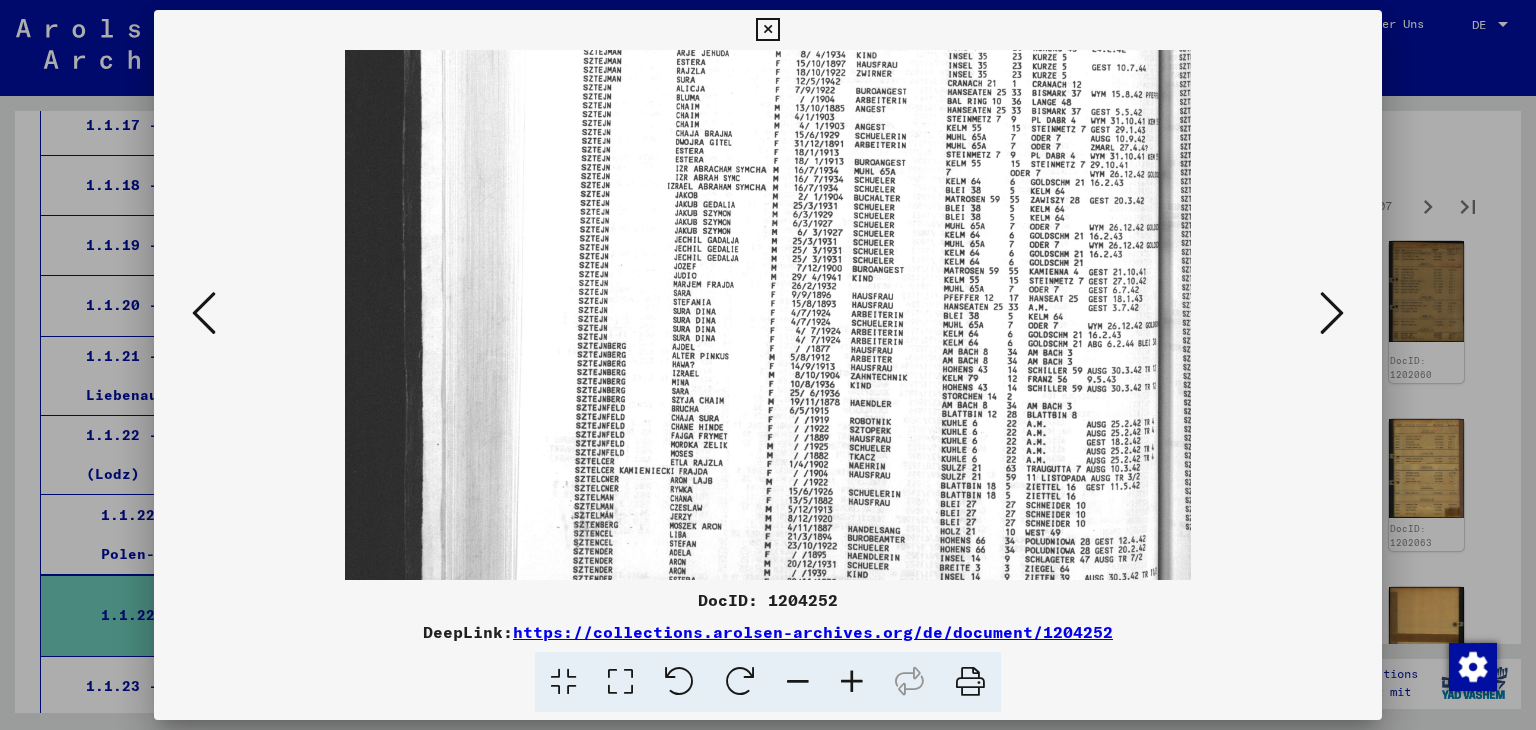 drag, startPoint x: 808, startPoint y: 498, endPoint x: 826, endPoint y: 394, distance: 105.546196 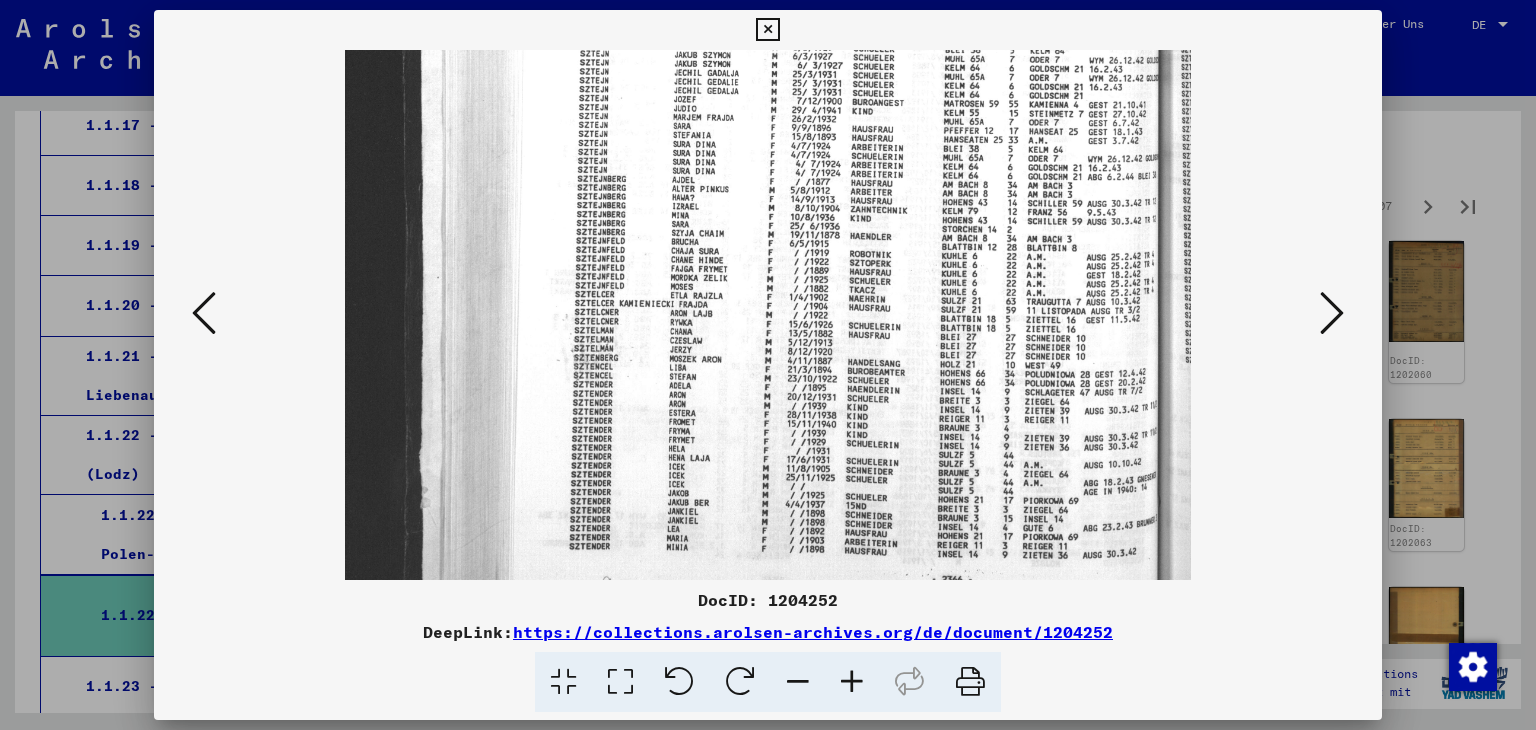 drag, startPoint x: 788, startPoint y: 470, endPoint x: 770, endPoint y: 360, distance: 111.463 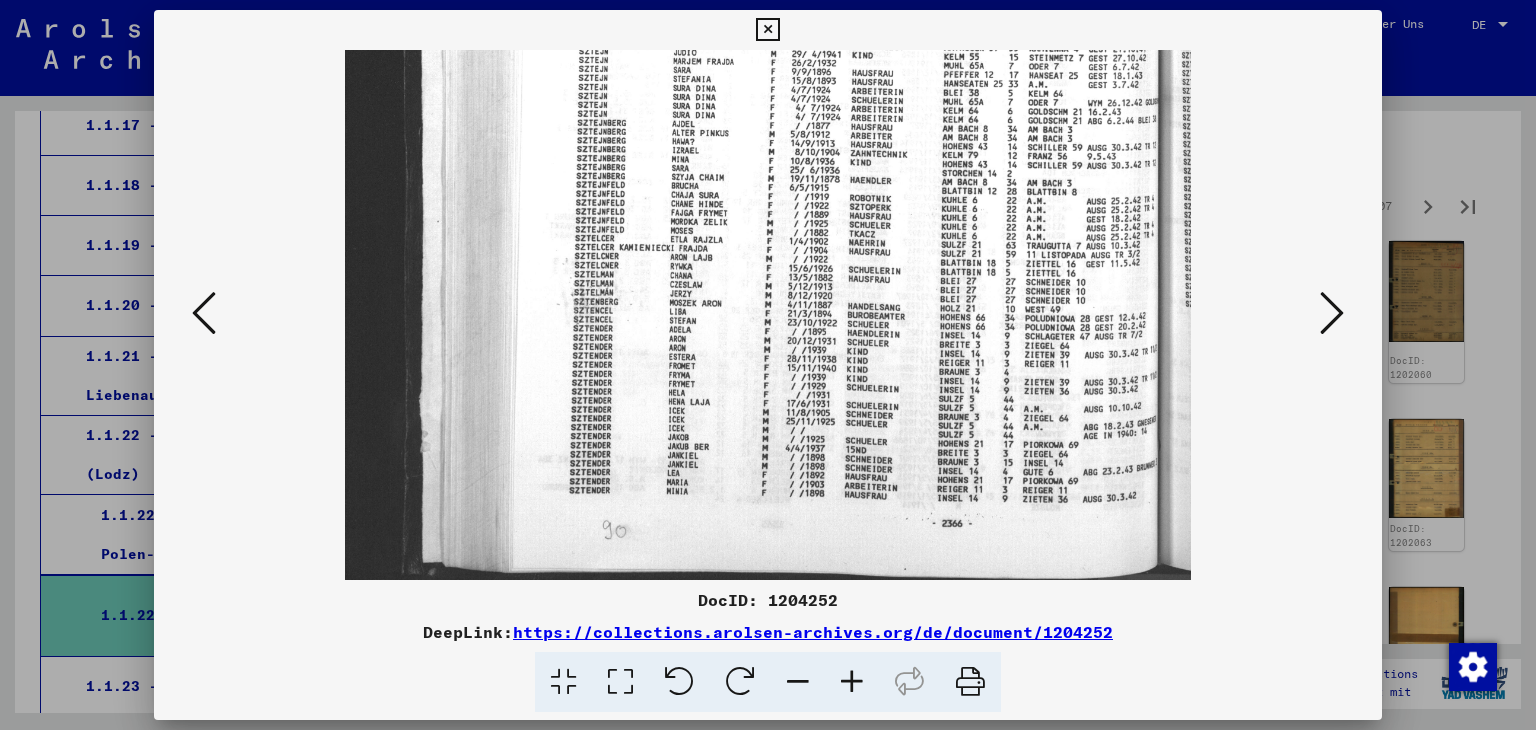 scroll, scrollTop: 500, scrollLeft: 0, axis: vertical 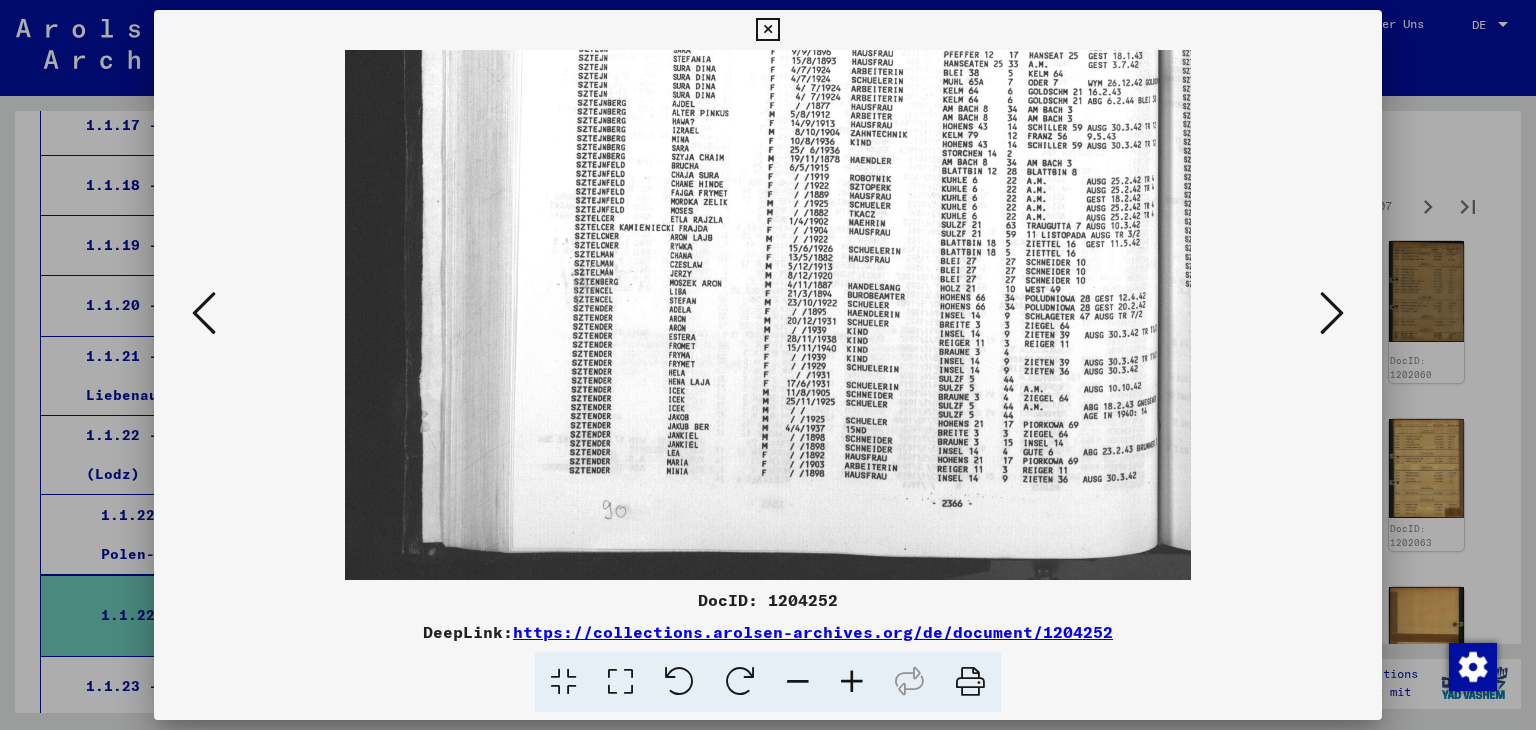 drag, startPoint x: 722, startPoint y: 472, endPoint x: 577, endPoint y: 336, distance: 198.79889 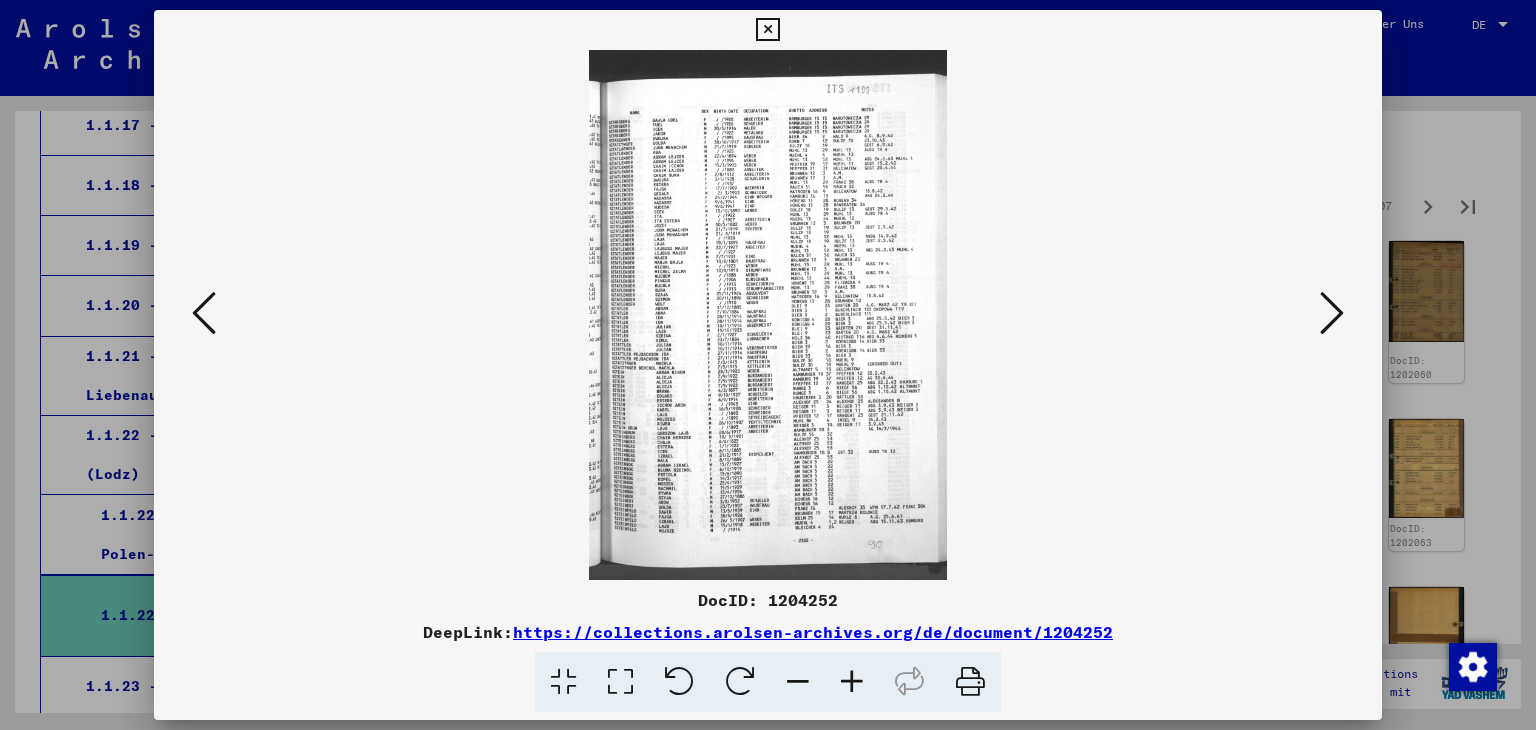 scroll, scrollTop: 0, scrollLeft: 0, axis: both 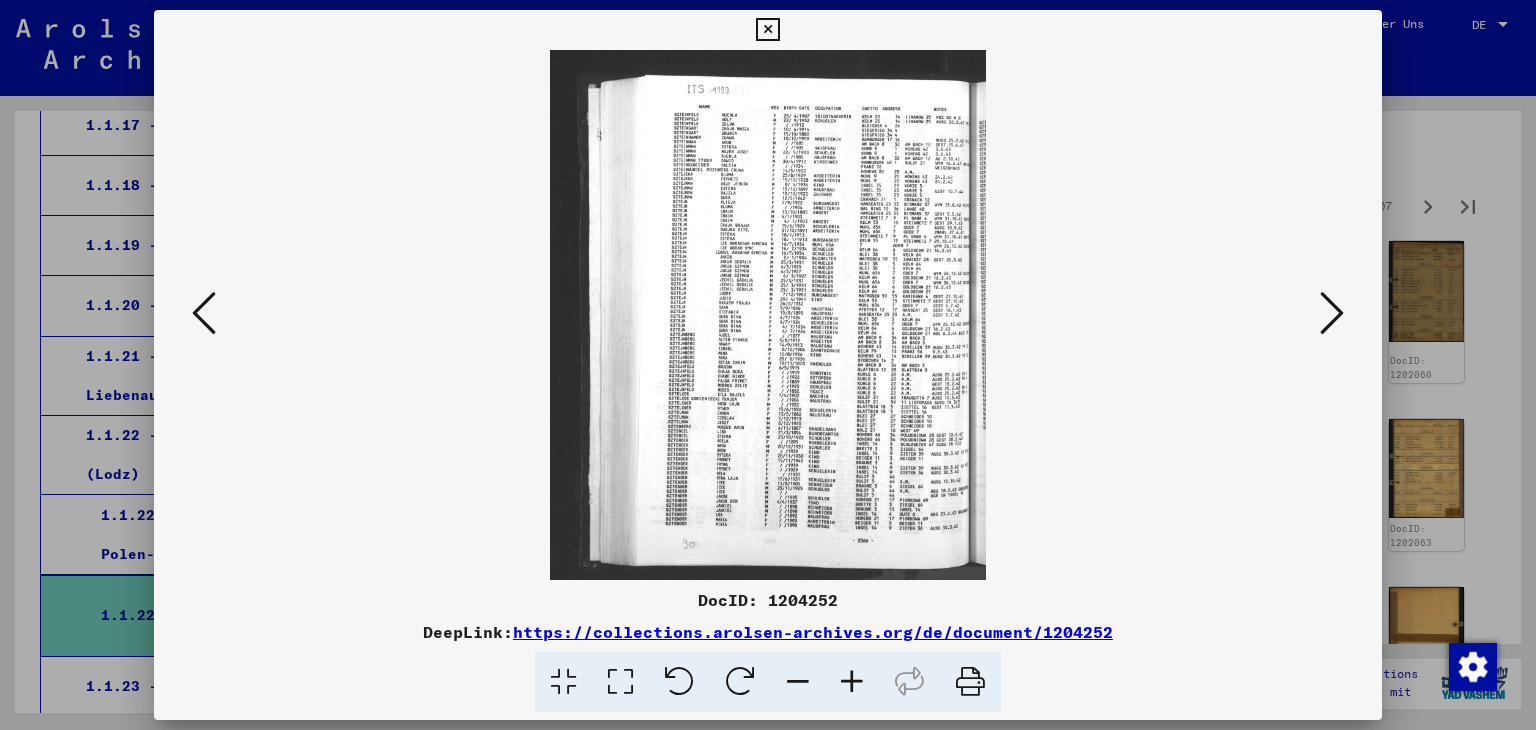 click at bounding box center [204, 313] 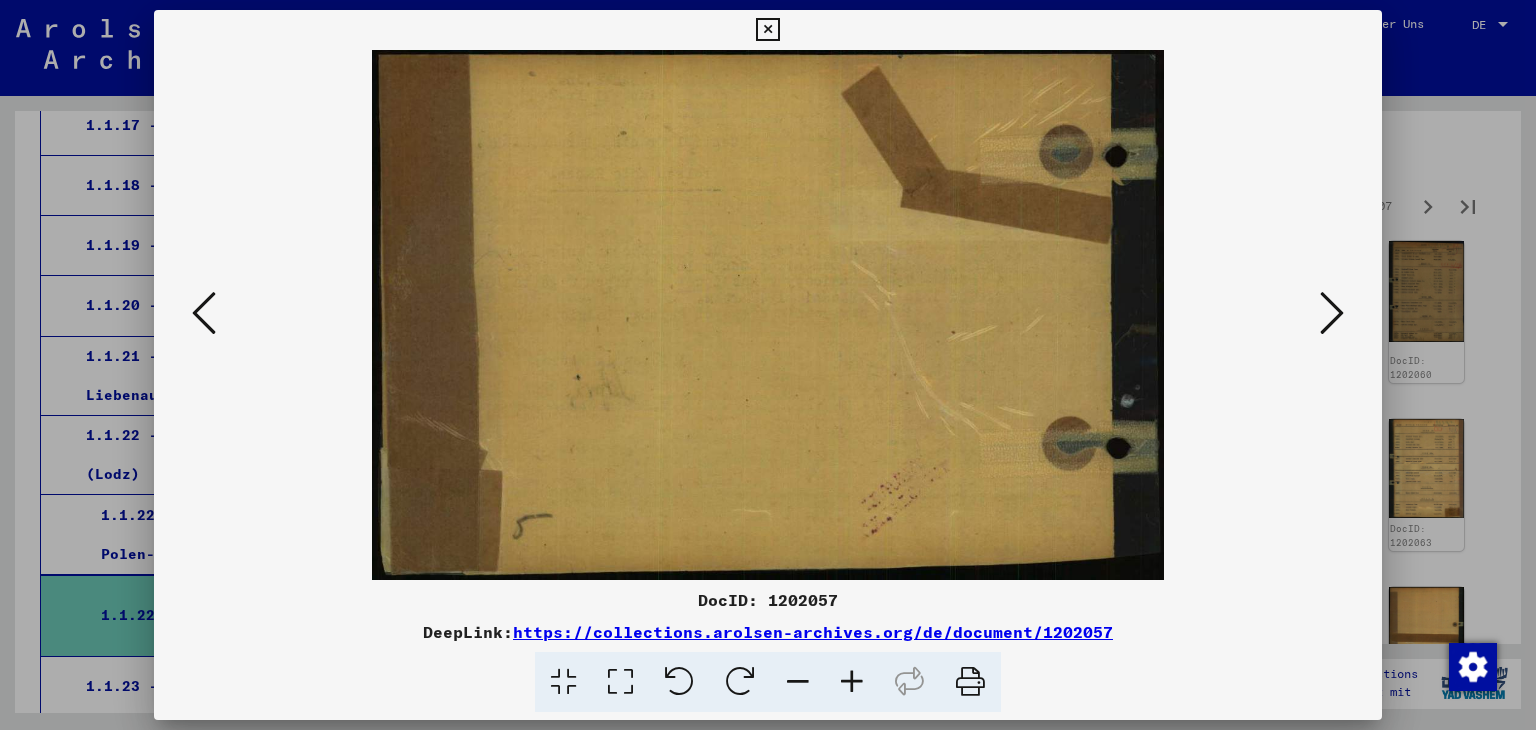click at bounding box center (204, 313) 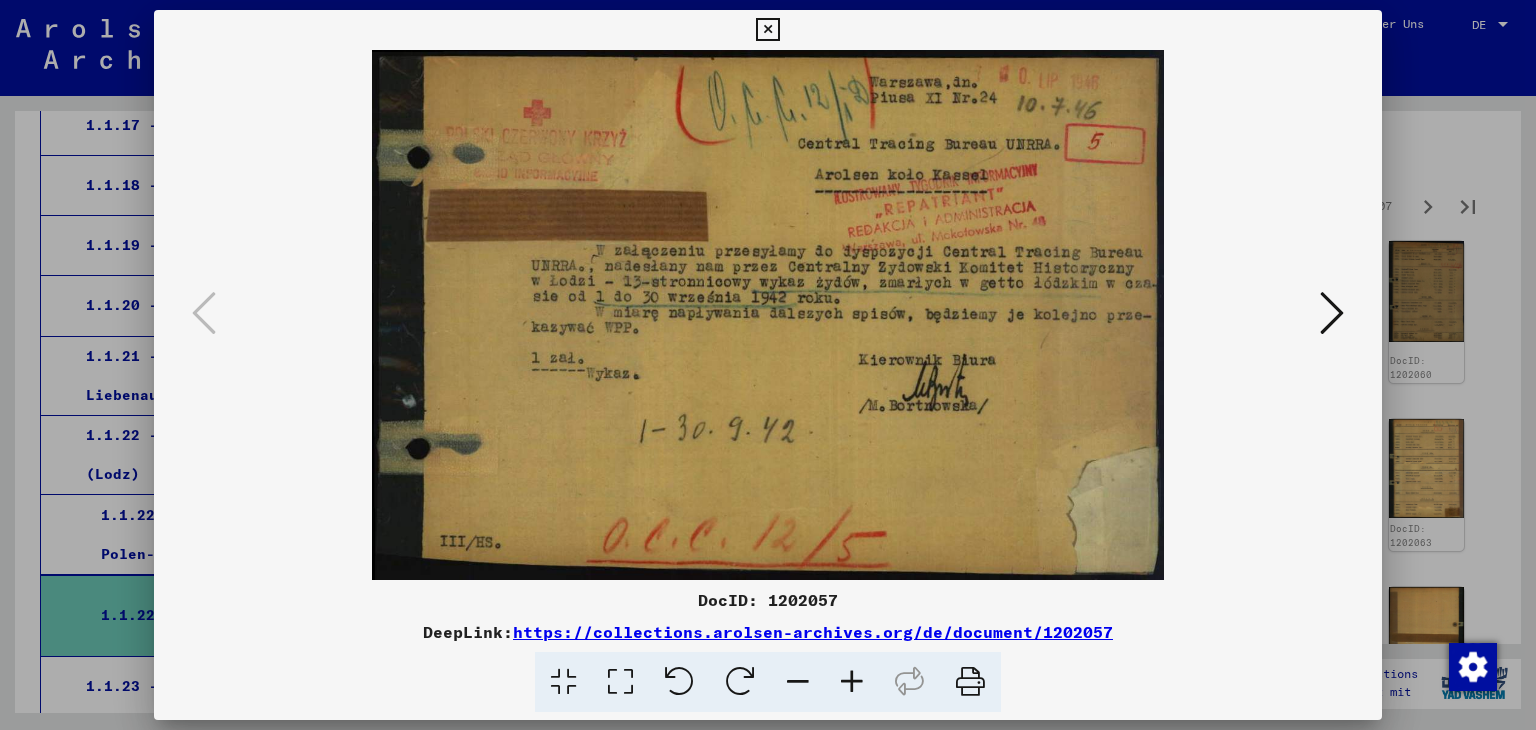 click at bounding box center (767, 30) 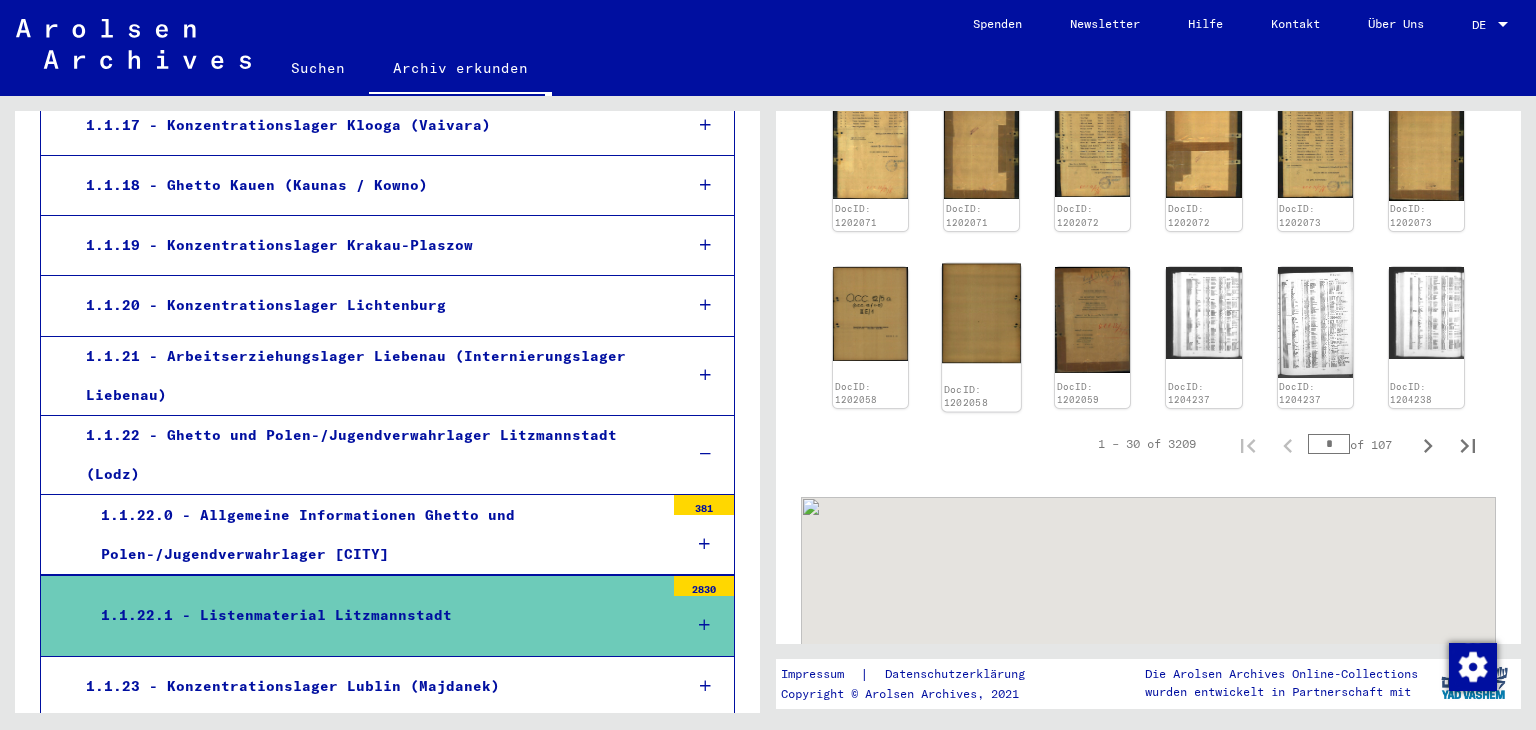 scroll, scrollTop: 1435, scrollLeft: 0, axis: vertical 